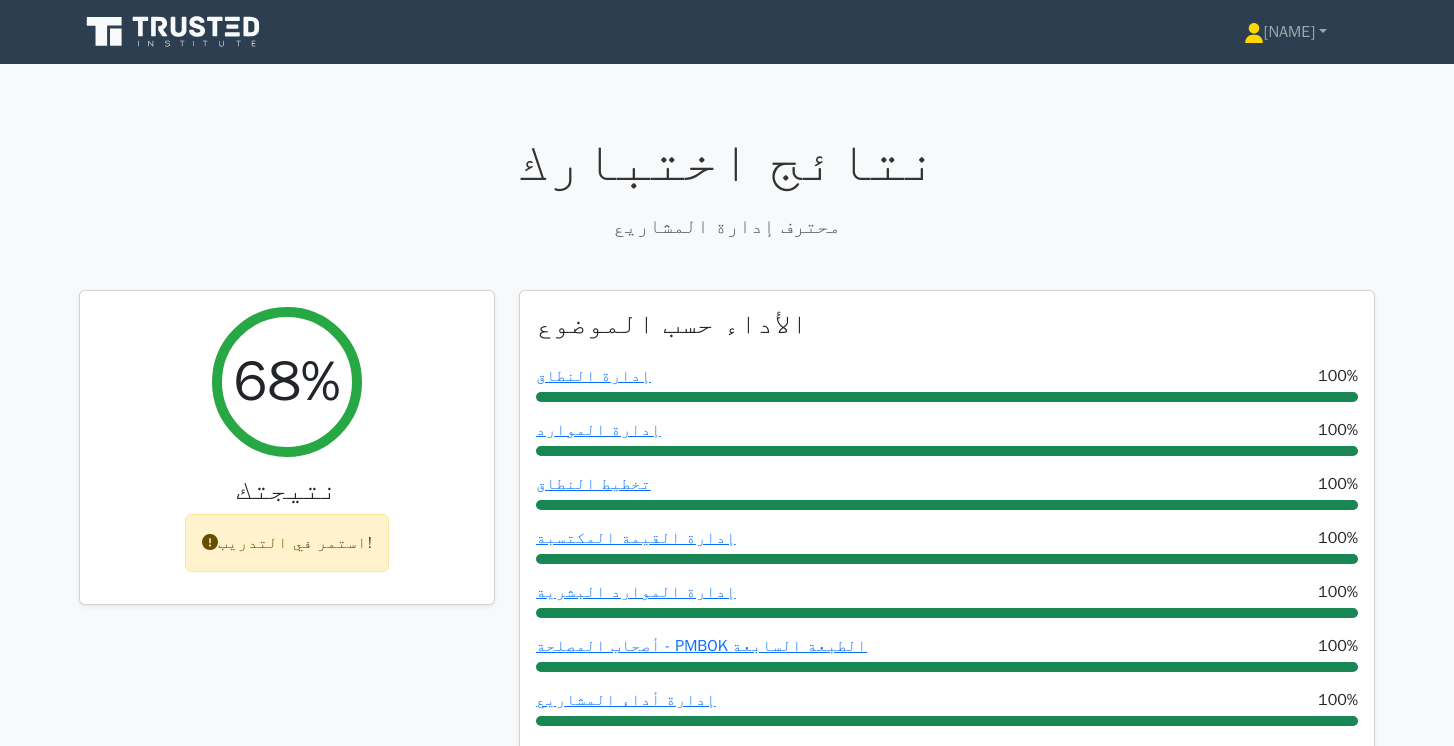 scroll, scrollTop: 3954, scrollLeft: 0, axis: vertical 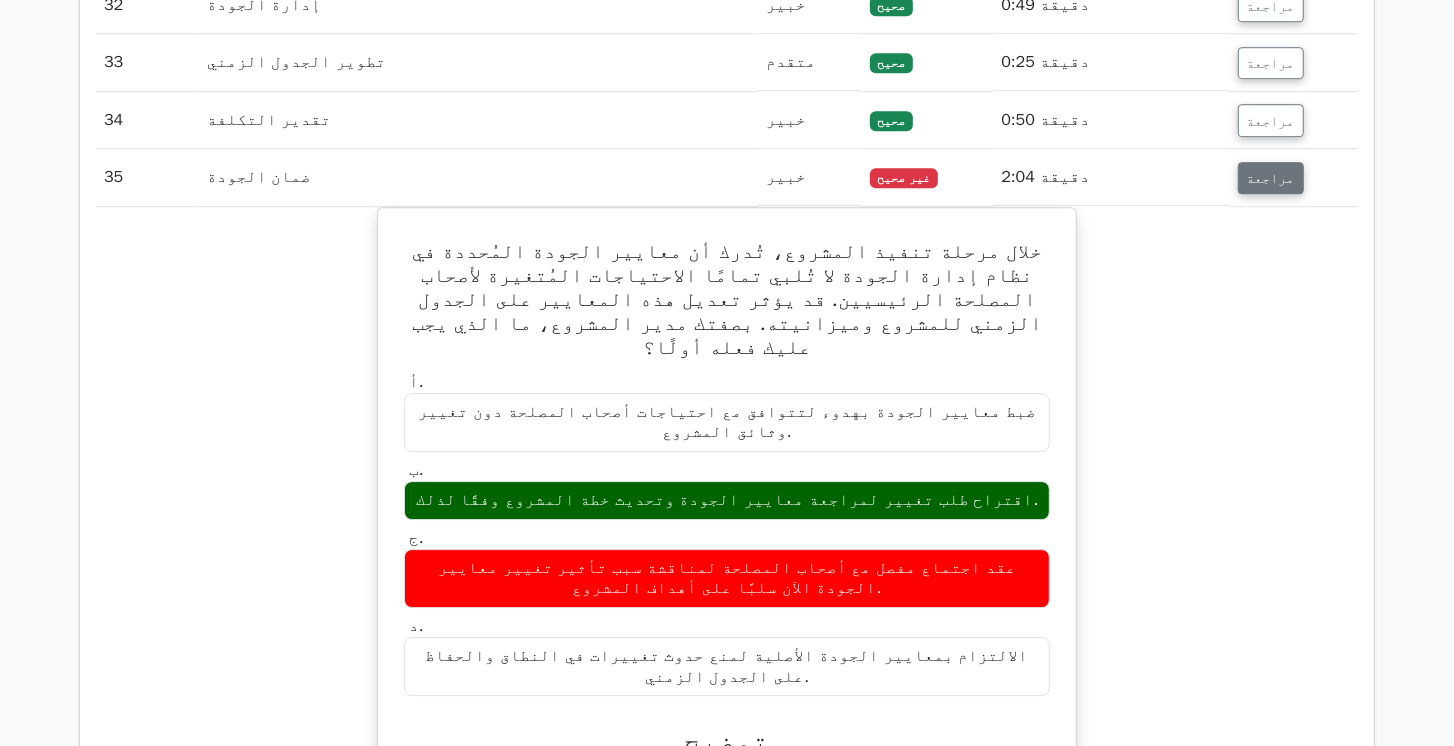 click on "مراجعة" at bounding box center (1271, 178) 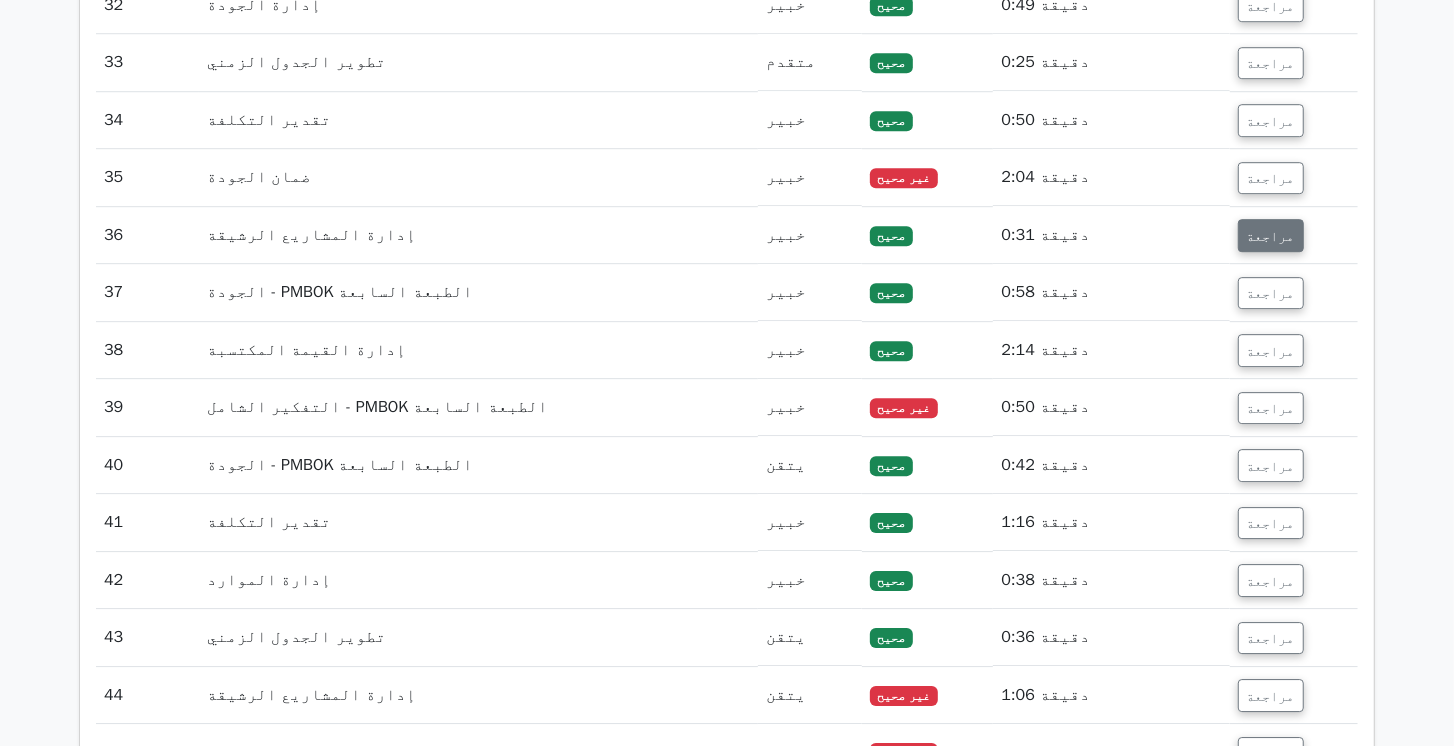 click on "مراجعة" at bounding box center (1271, 236) 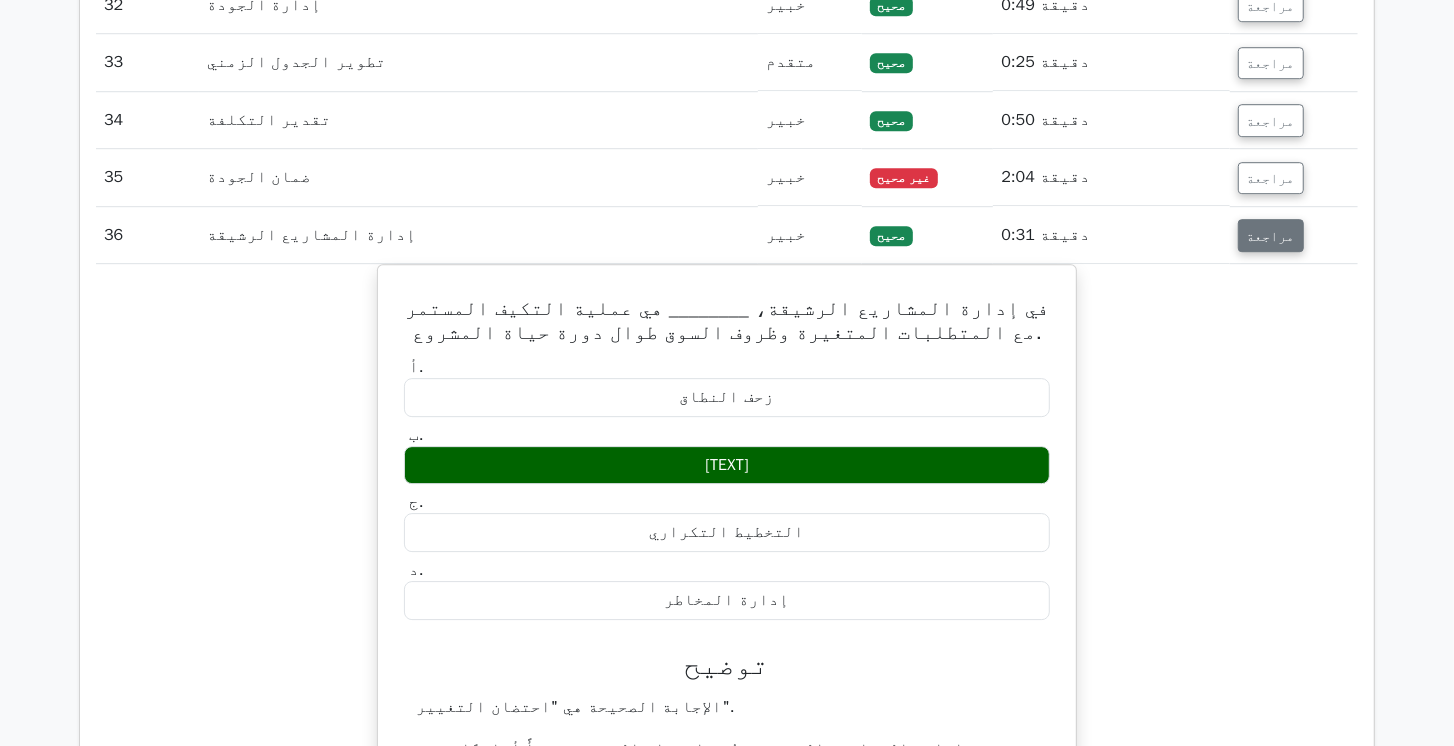 click on "مراجعة" at bounding box center [1271, 236] 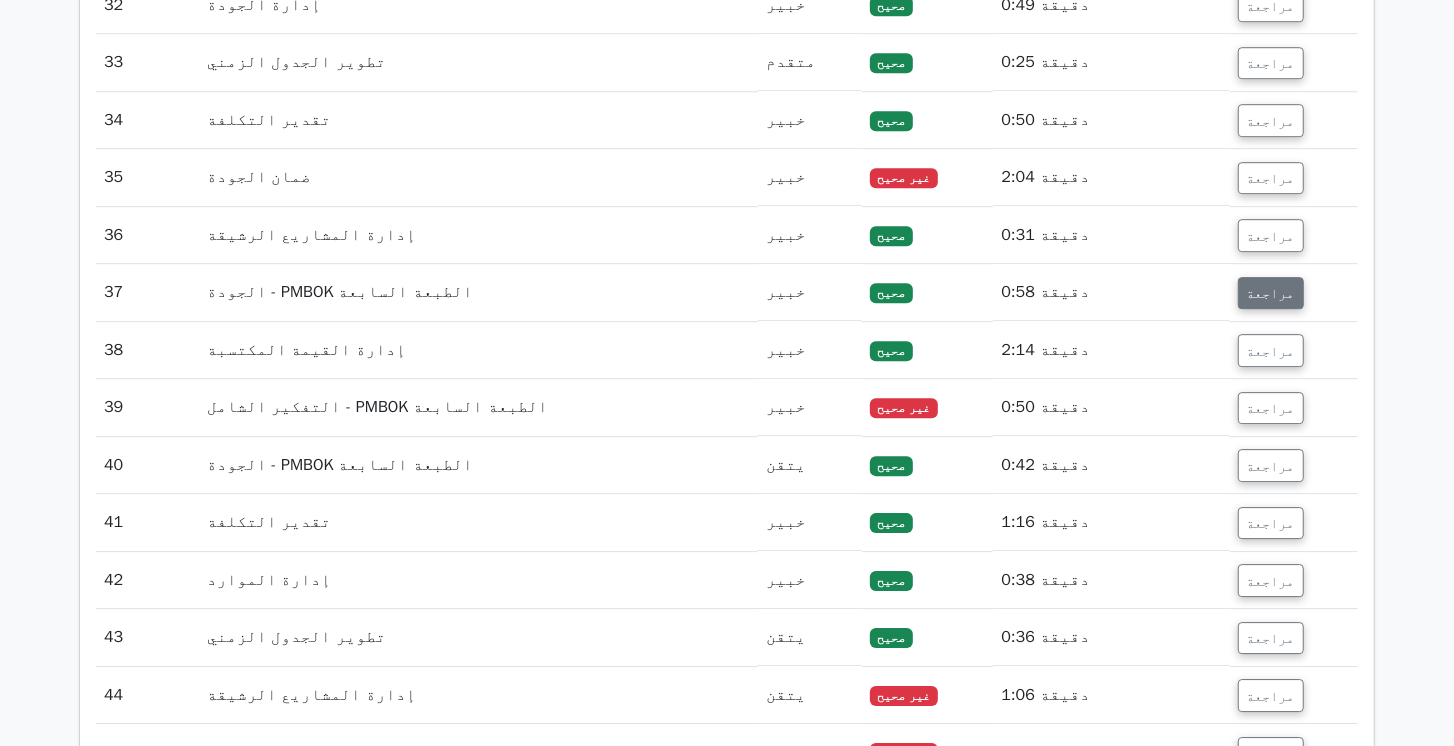 click on "مراجعة" at bounding box center [1271, 293] 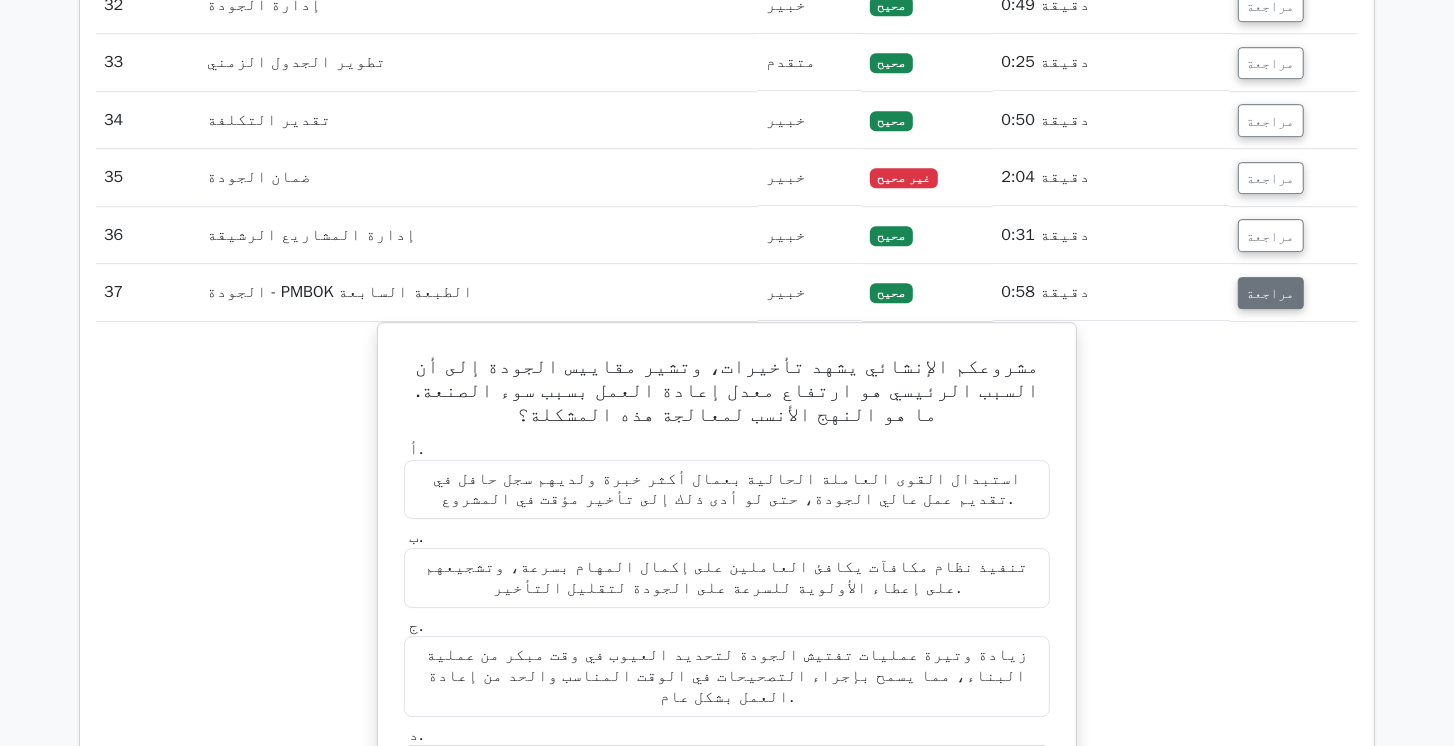 click on "مراجعة" at bounding box center (1271, 293) 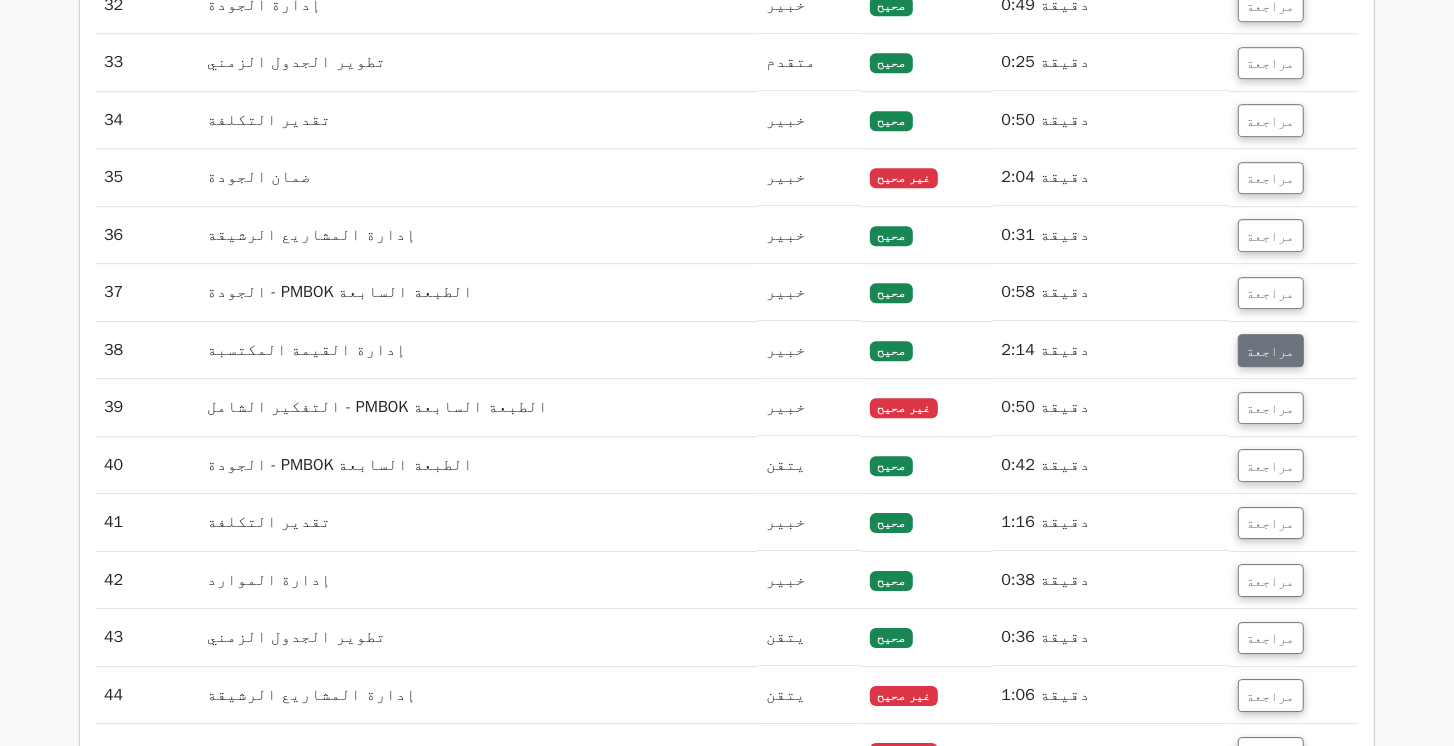 click on "مراجعة" at bounding box center [1271, 351] 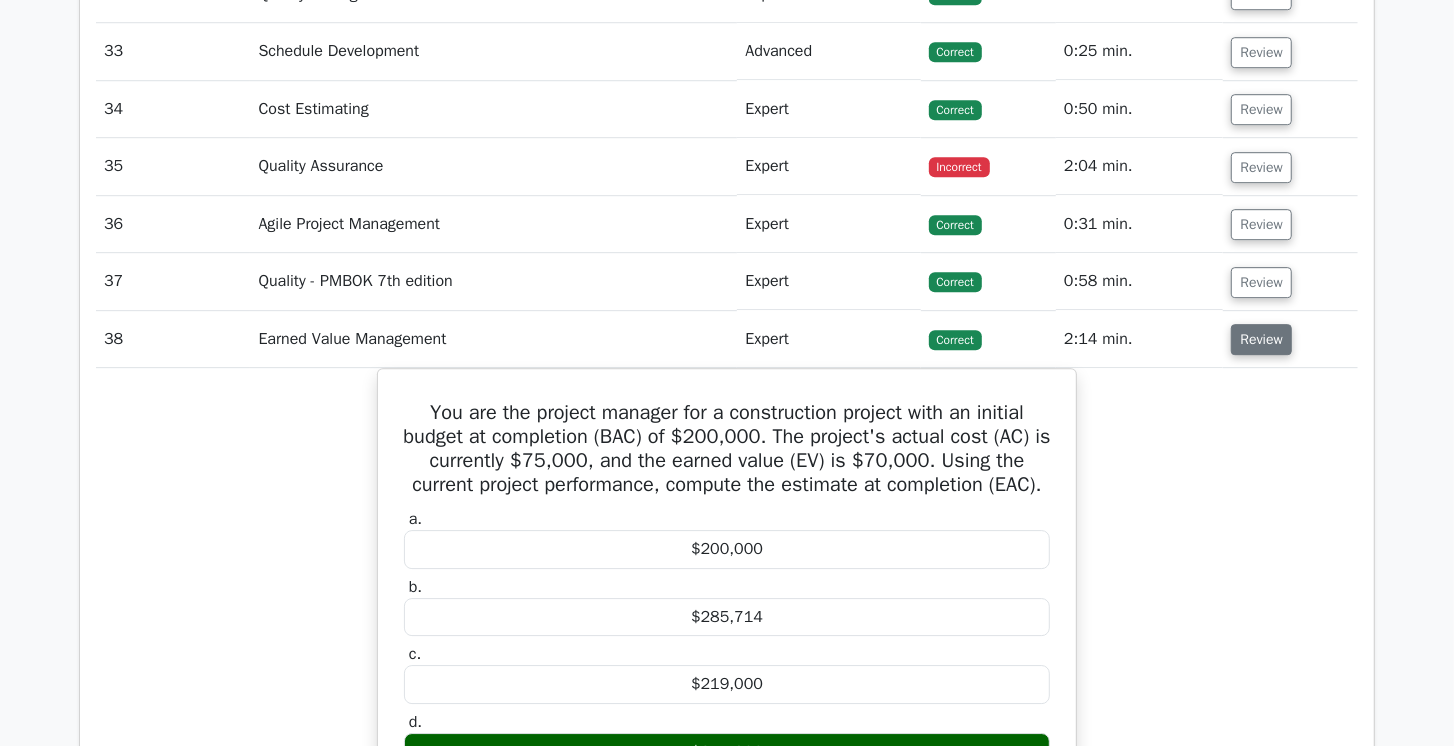 scroll, scrollTop: 3954, scrollLeft: 0, axis: vertical 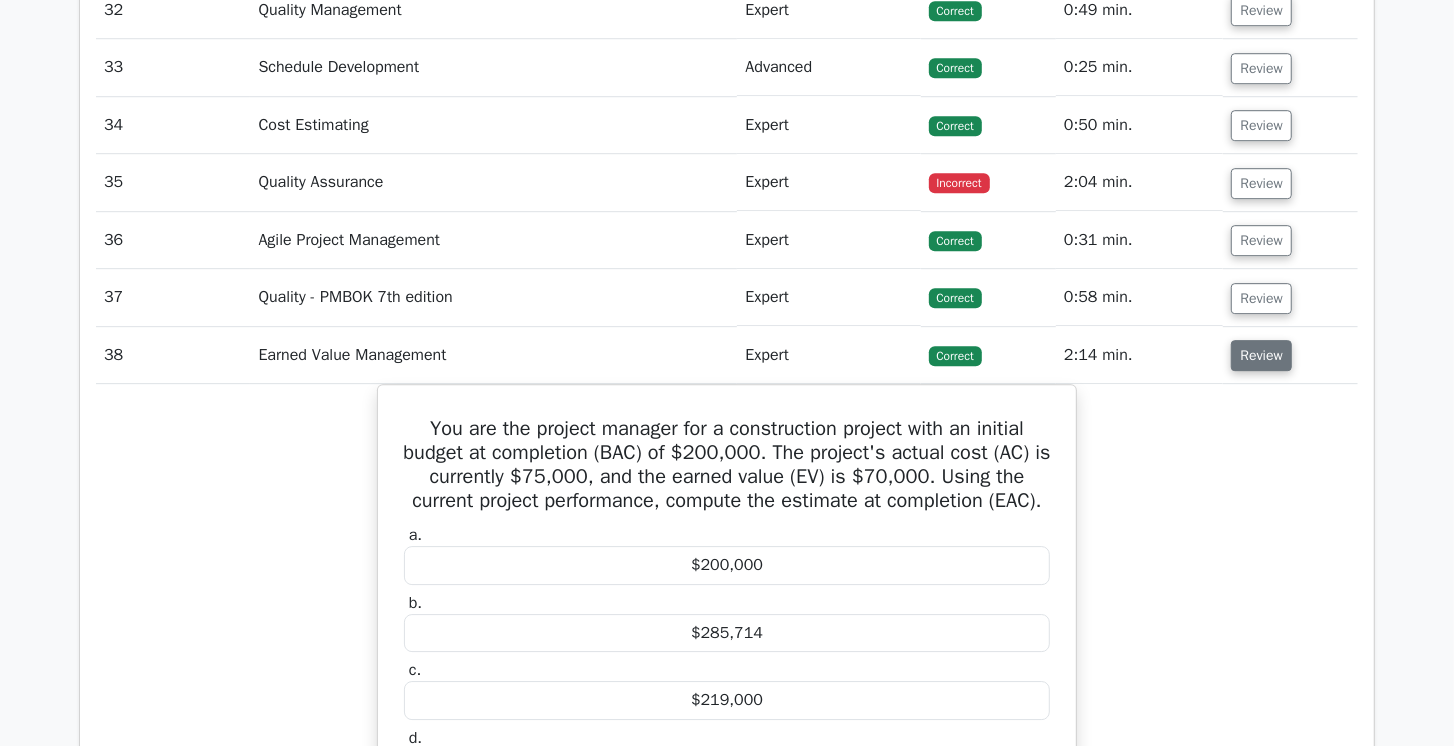click on "Review" at bounding box center (1261, 355) 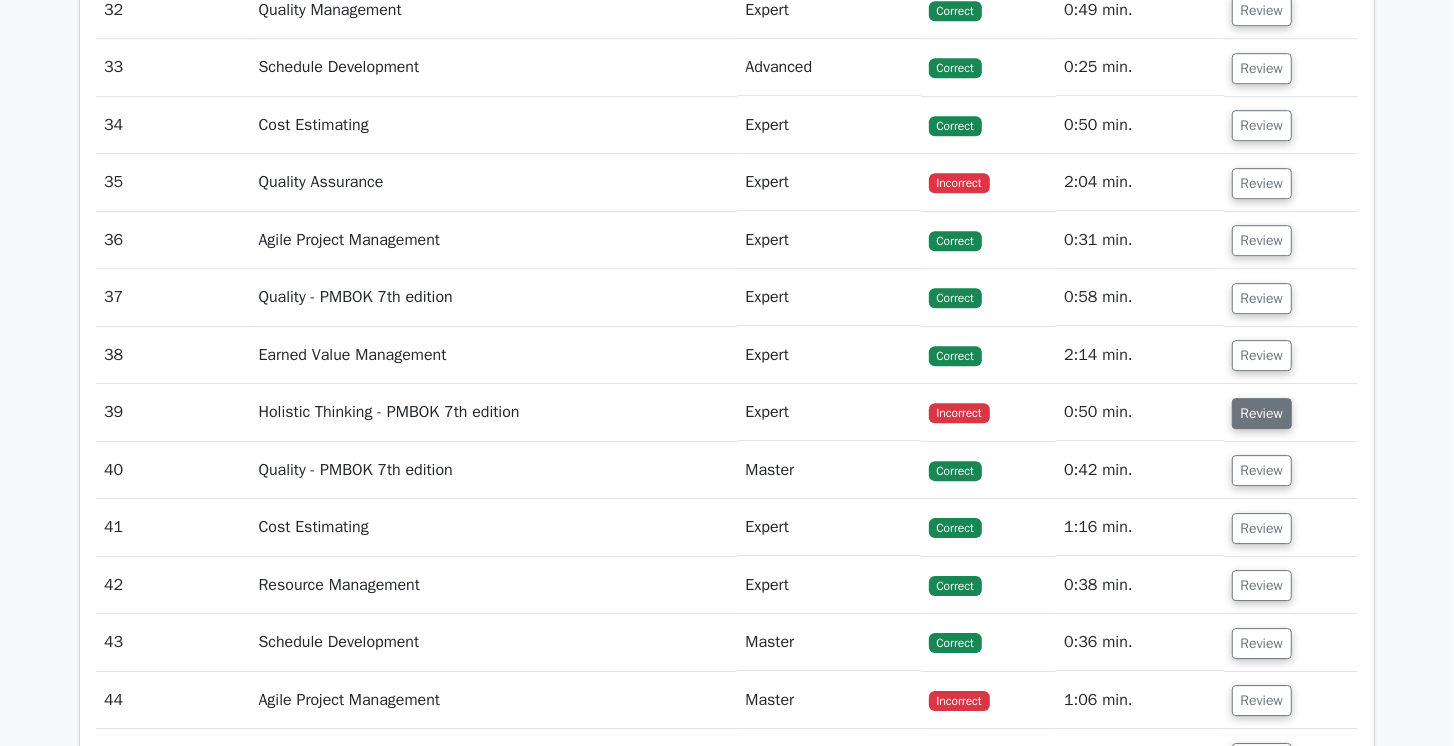 click on "Review" at bounding box center [1262, 413] 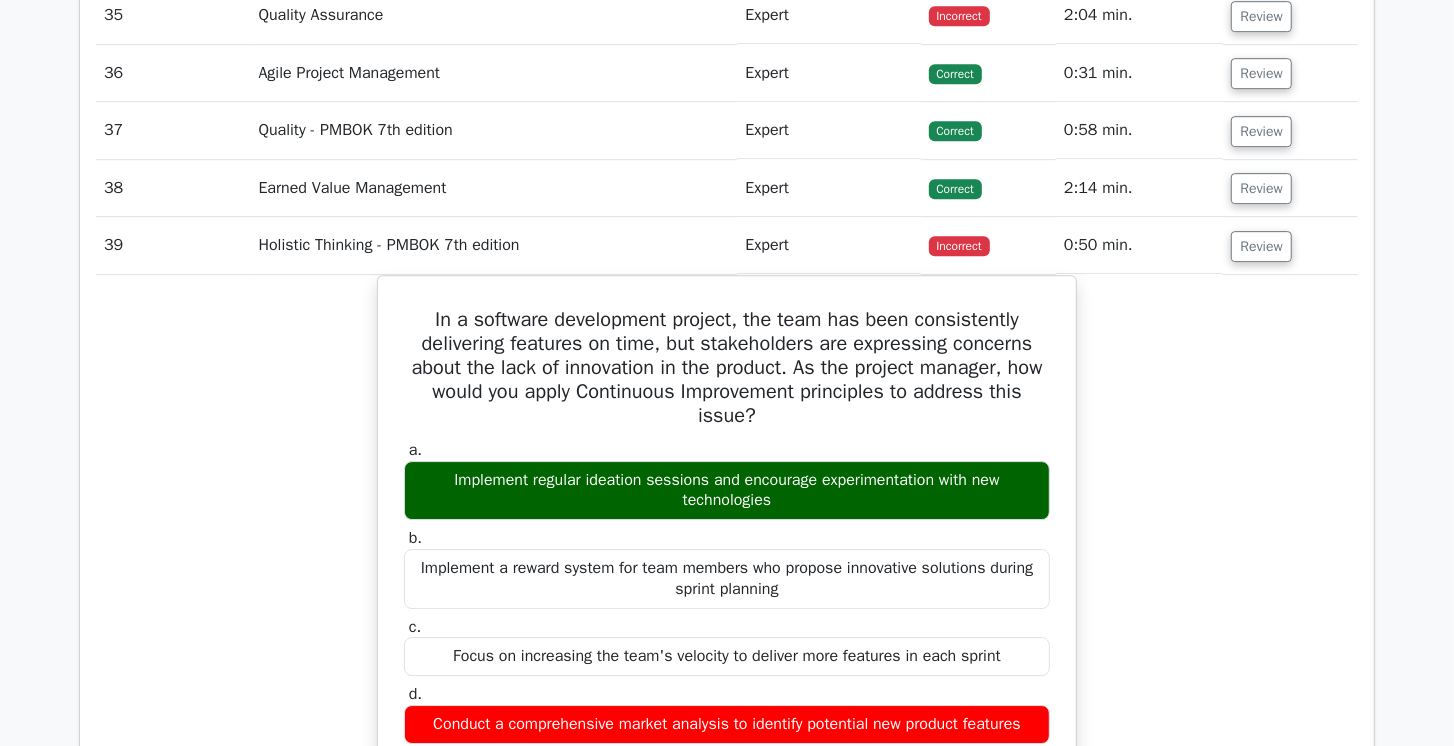 scroll, scrollTop: 4126, scrollLeft: 0, axis: vertical 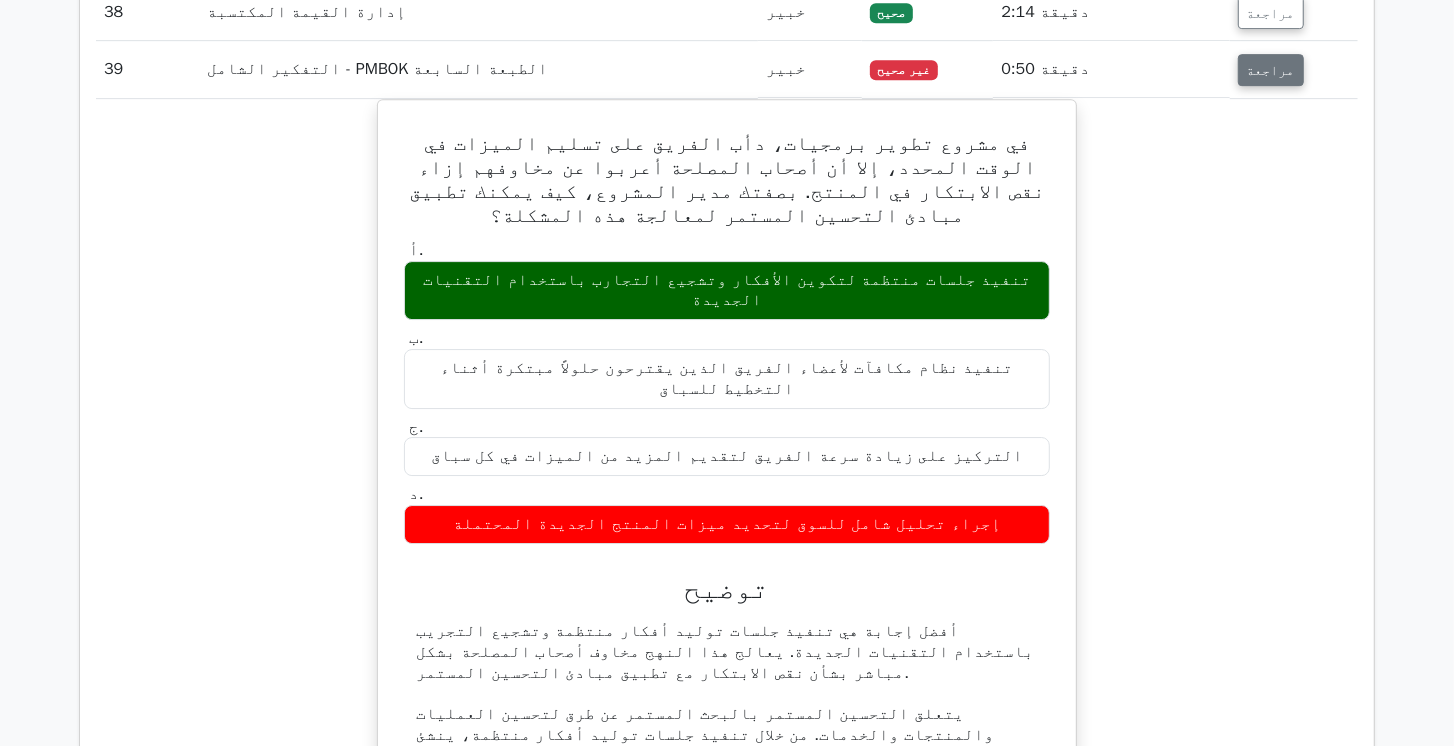 click on "مراجعة" at bounding box center (1271, 70) 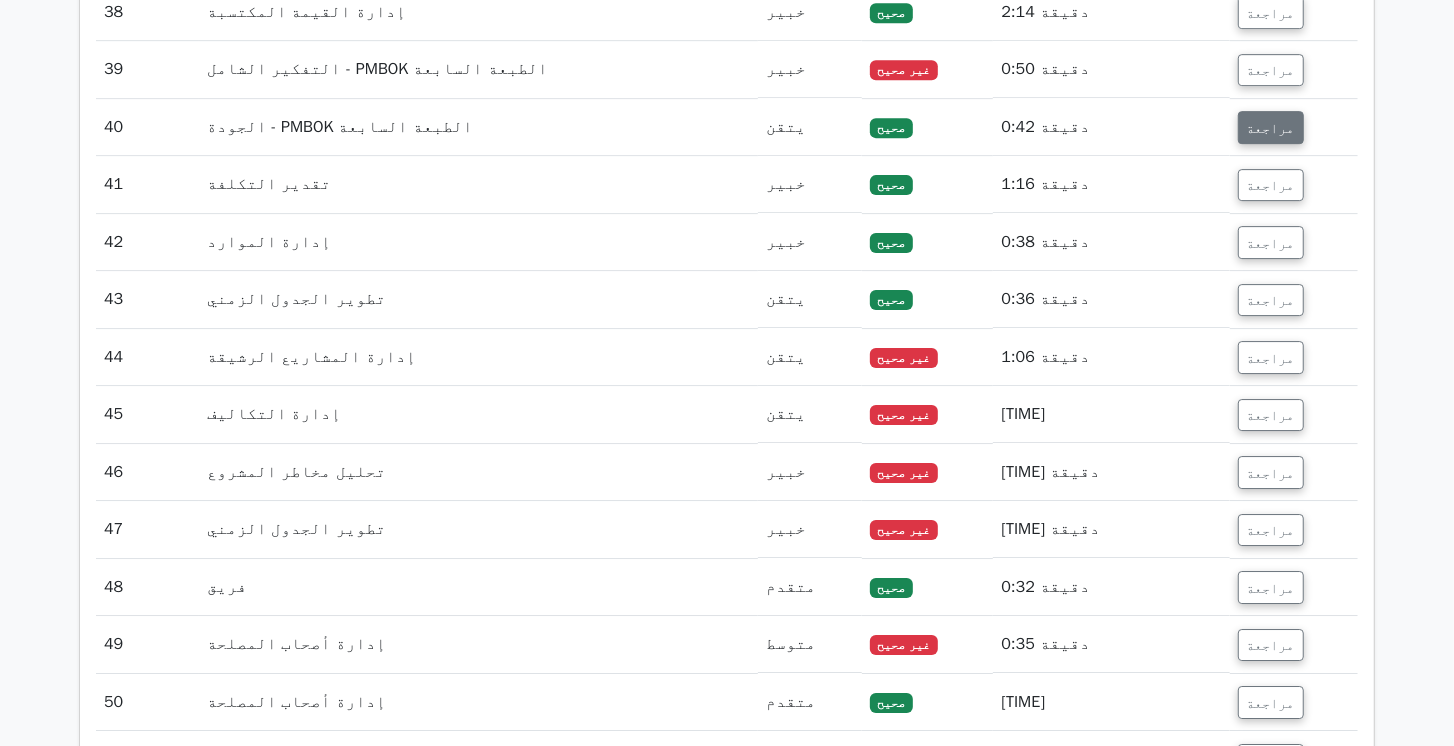 click on "مراجعة" at bounding box center [1271, 128] 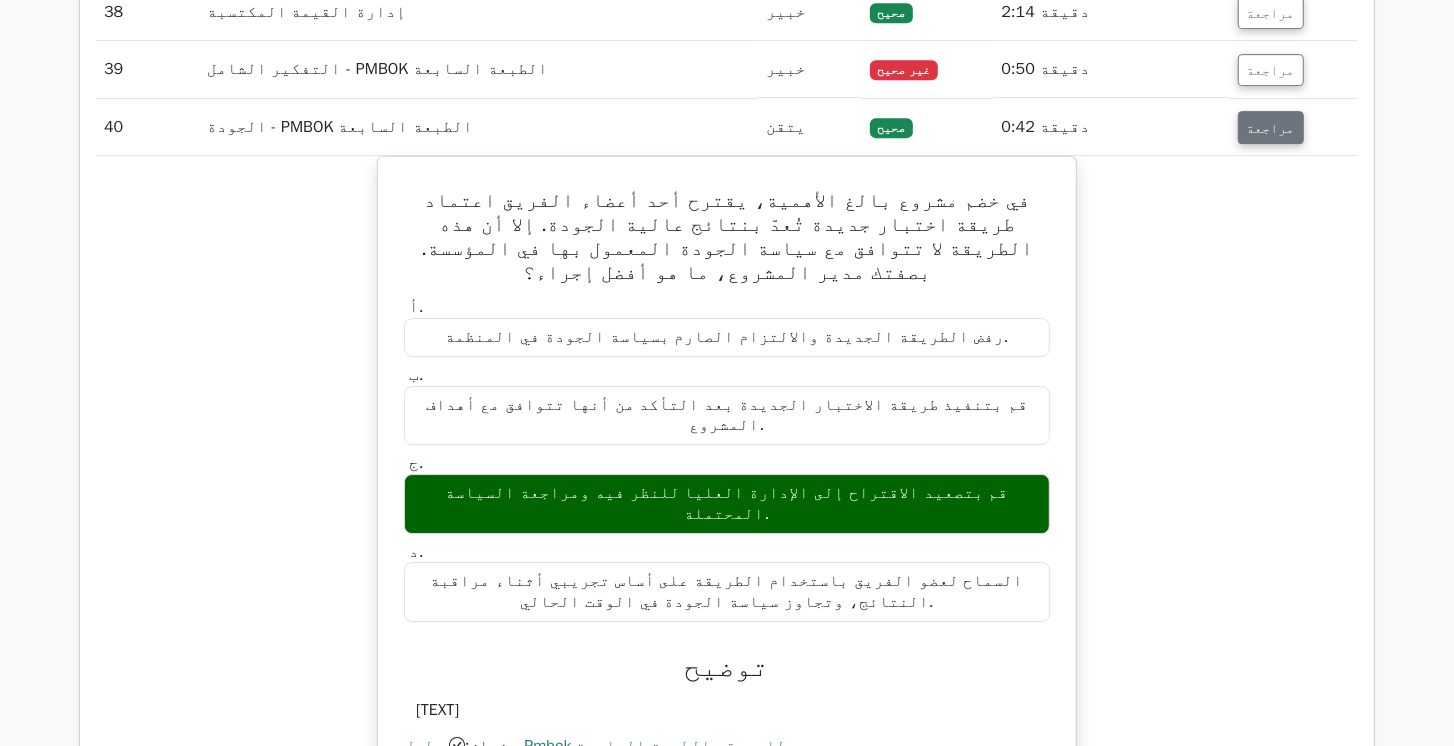 click on "مراجعة" at bounding box center [1271, 128] 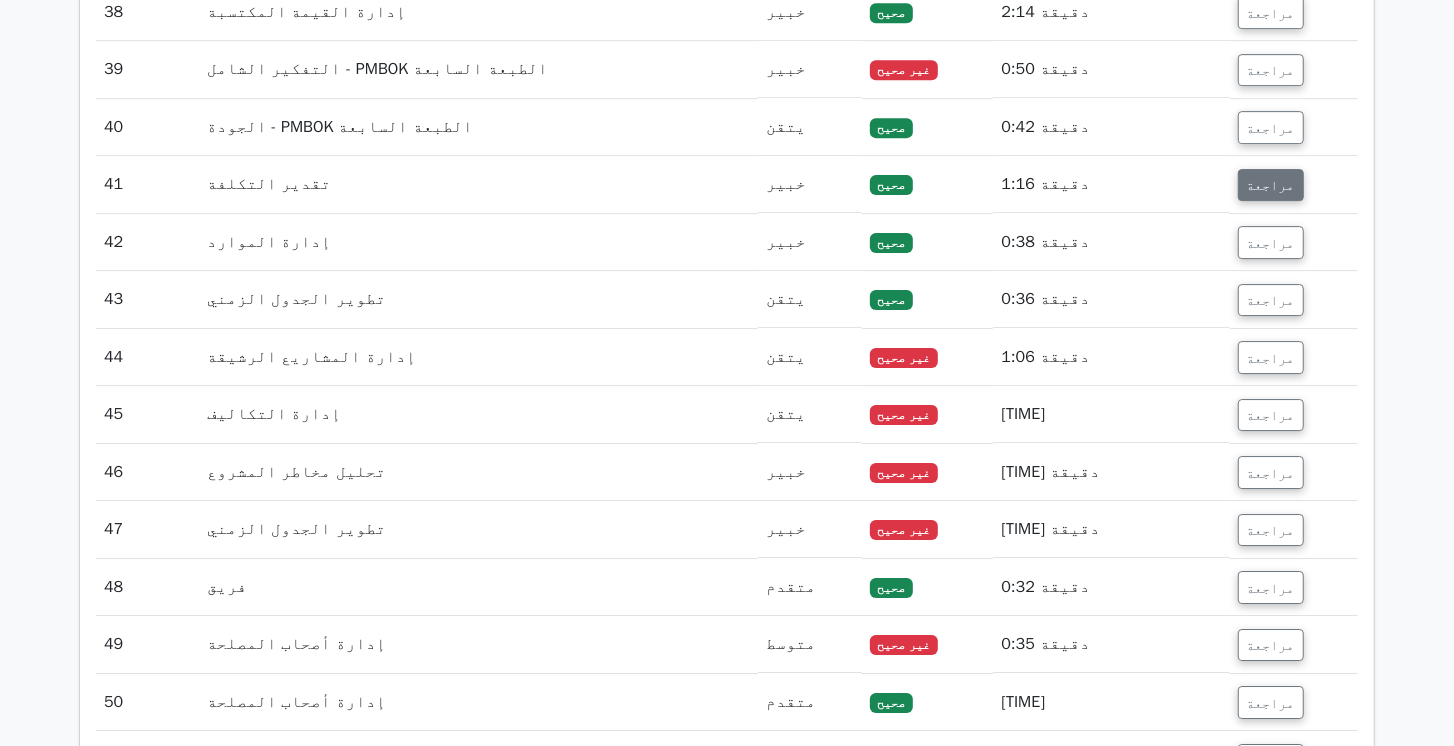 click on "مراجعة" at bounding box center (1271, 185) 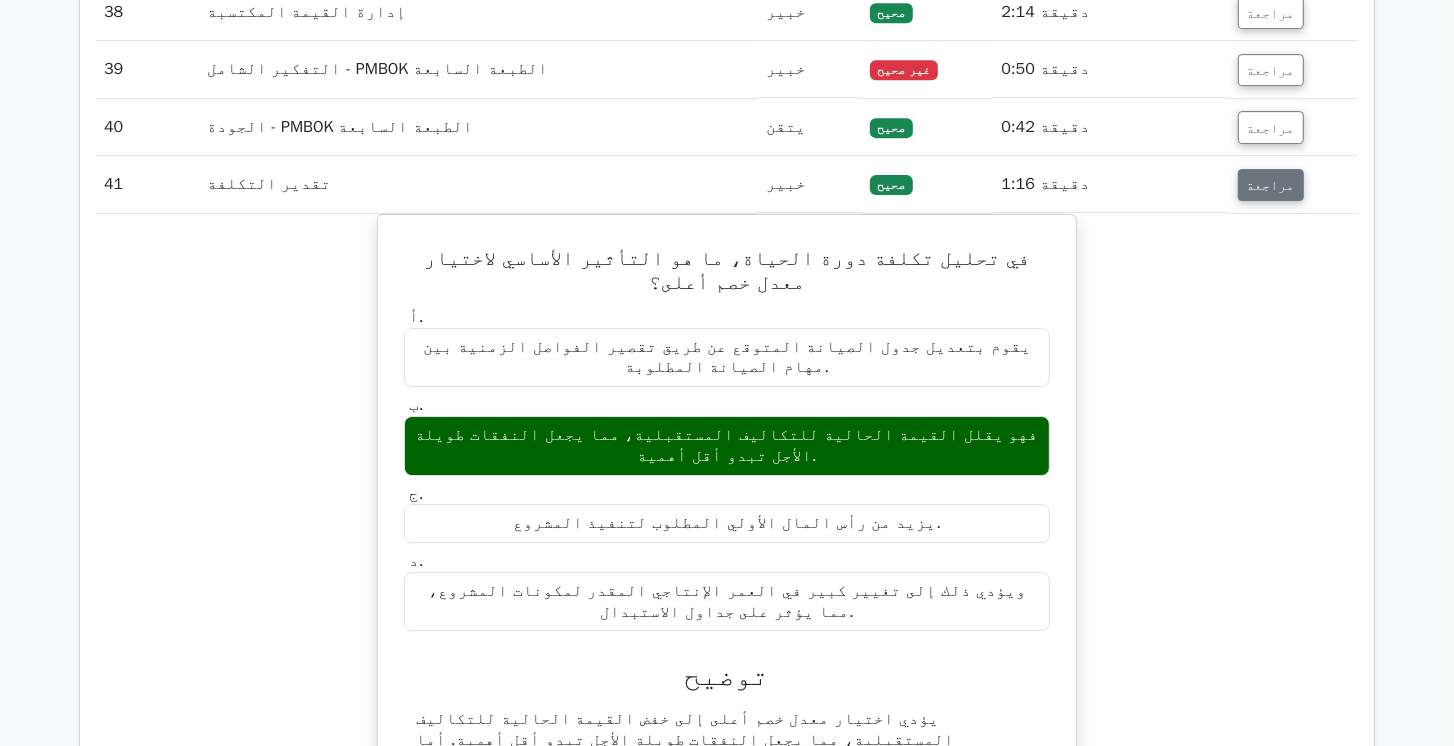 click on "مراجعة" at bounding box center (1271, 185) 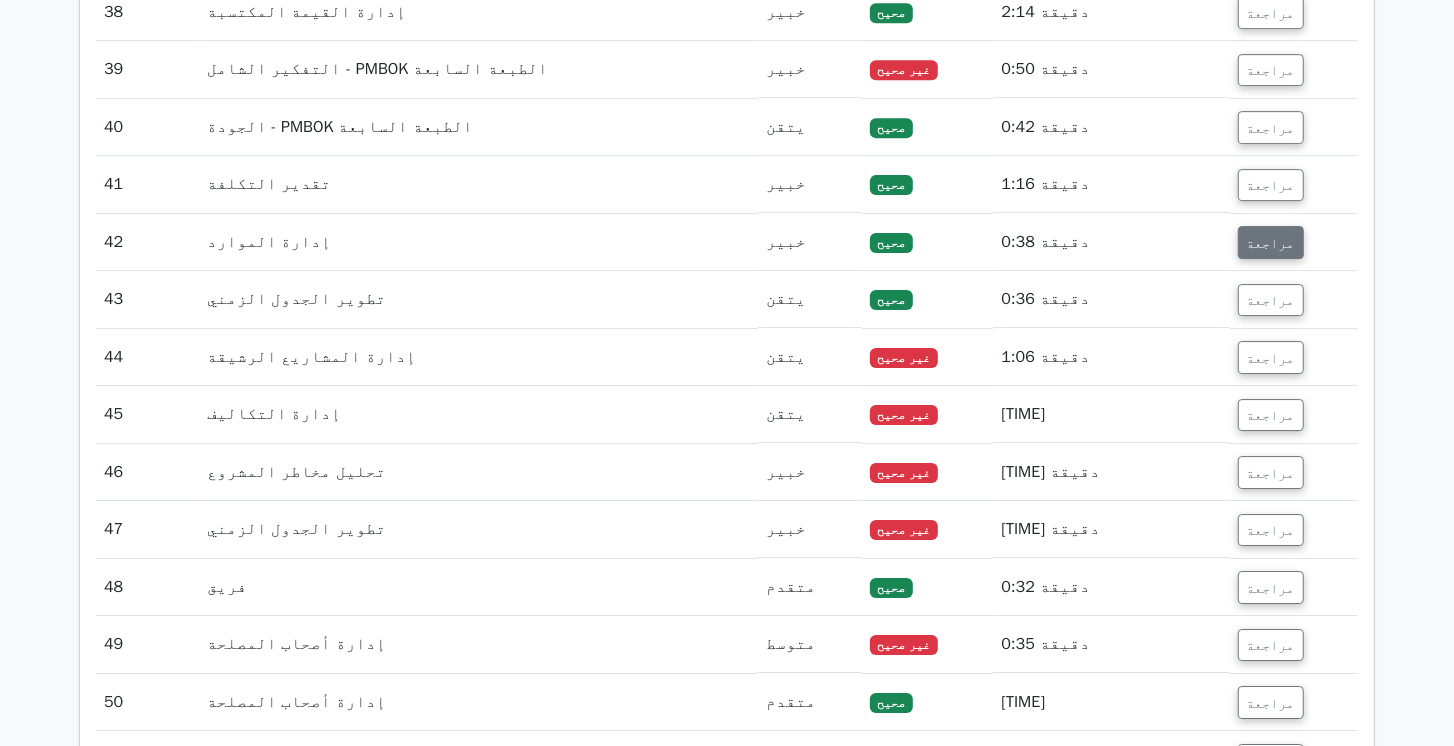 click on "مراجعة" at bounding box center [1271, 242] 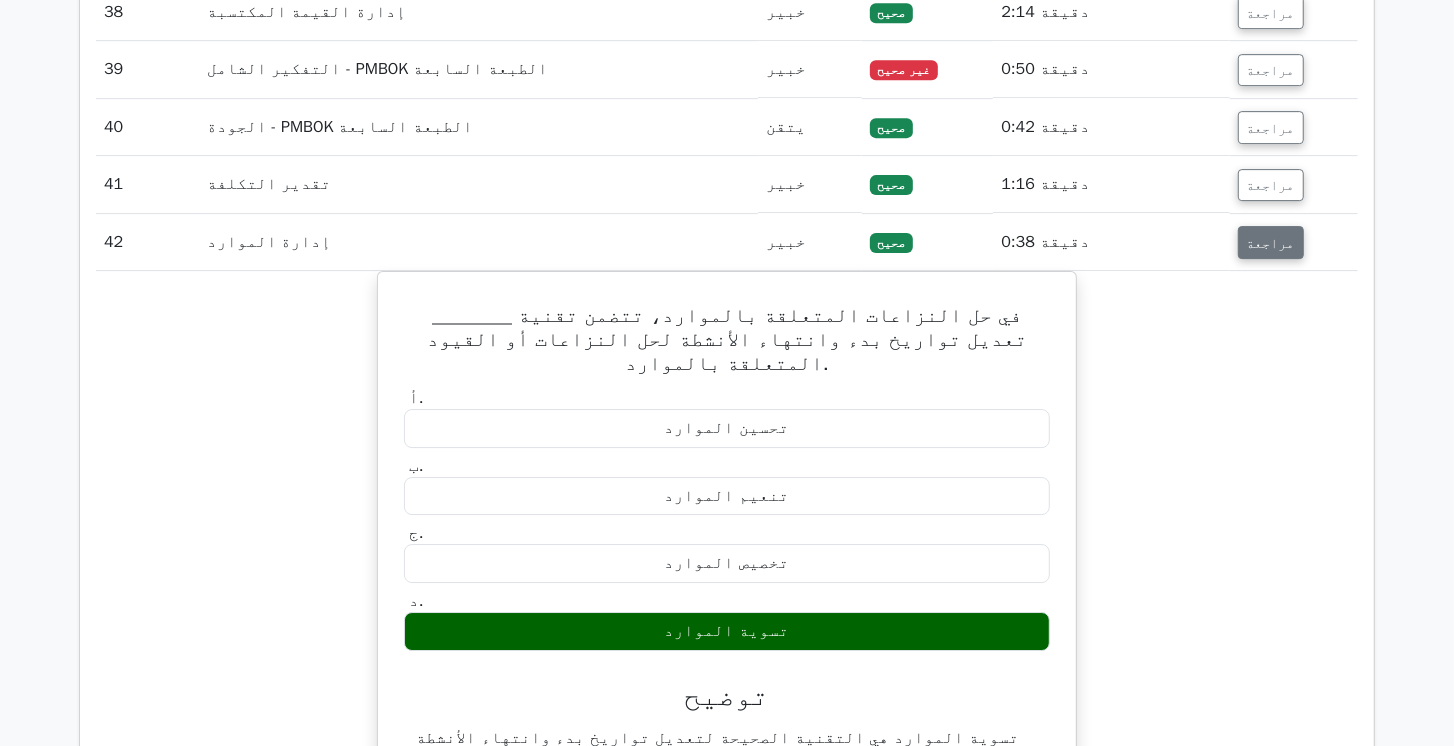 click on "مراجعة" at bounding box center (1271, 242) 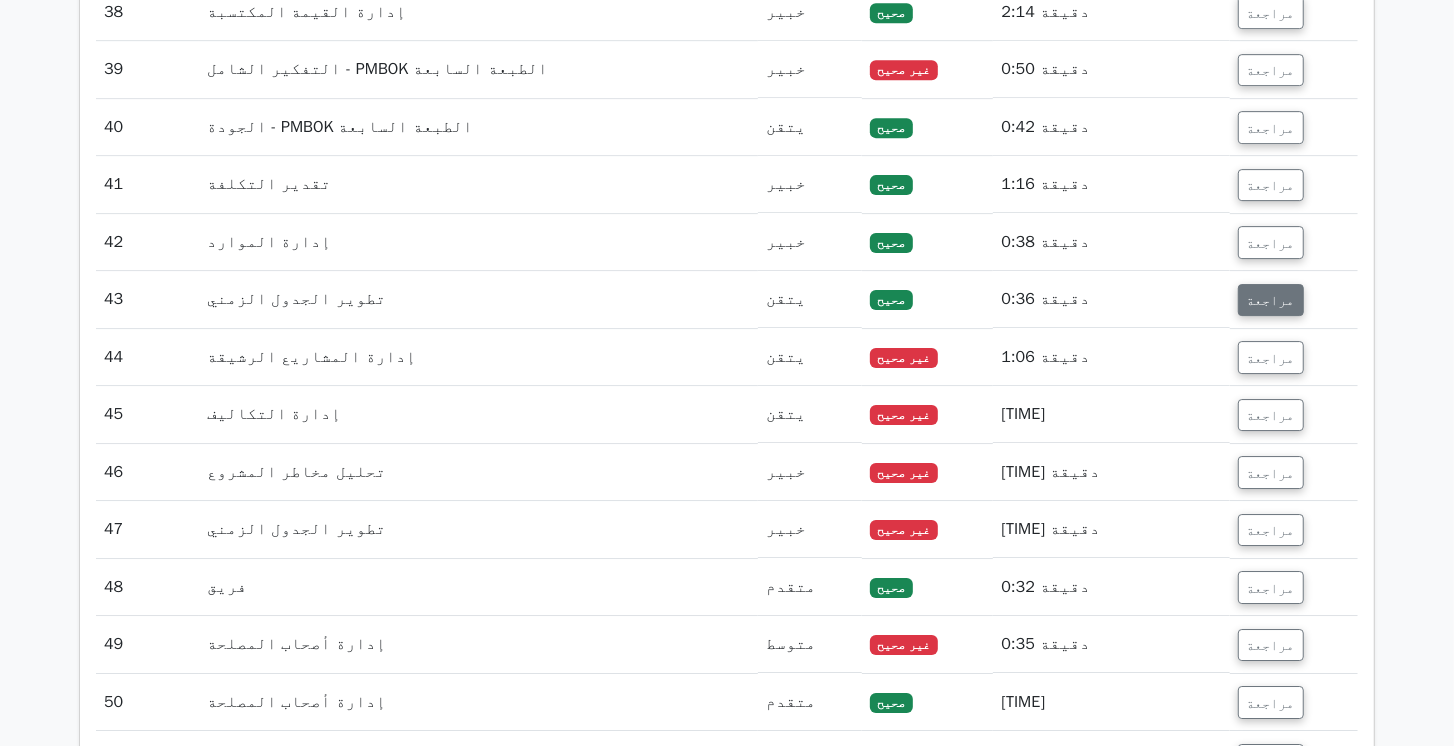 click on "مراجعة" at bounding box center (1271, 300) 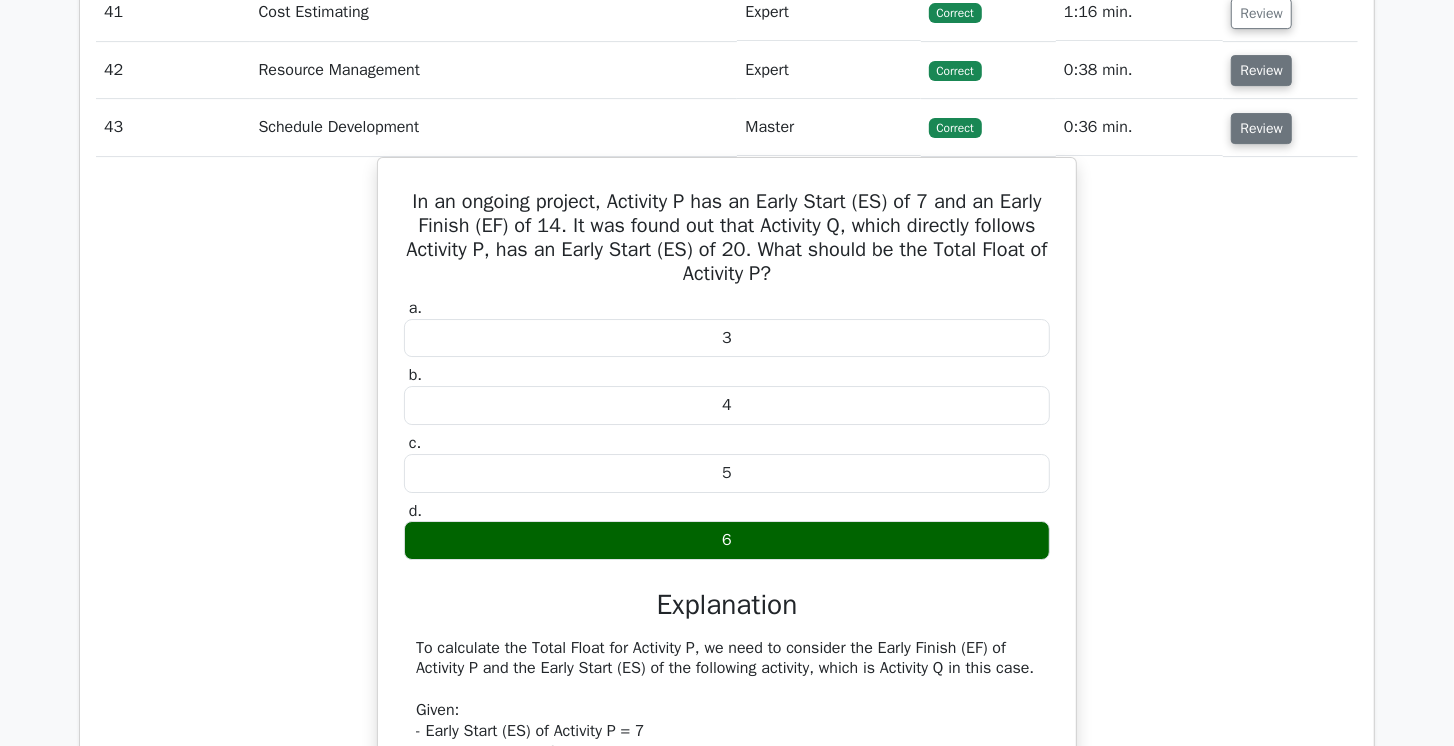 scroll, scrollTop: 4354, scrollLeft: 0, axis: vertical 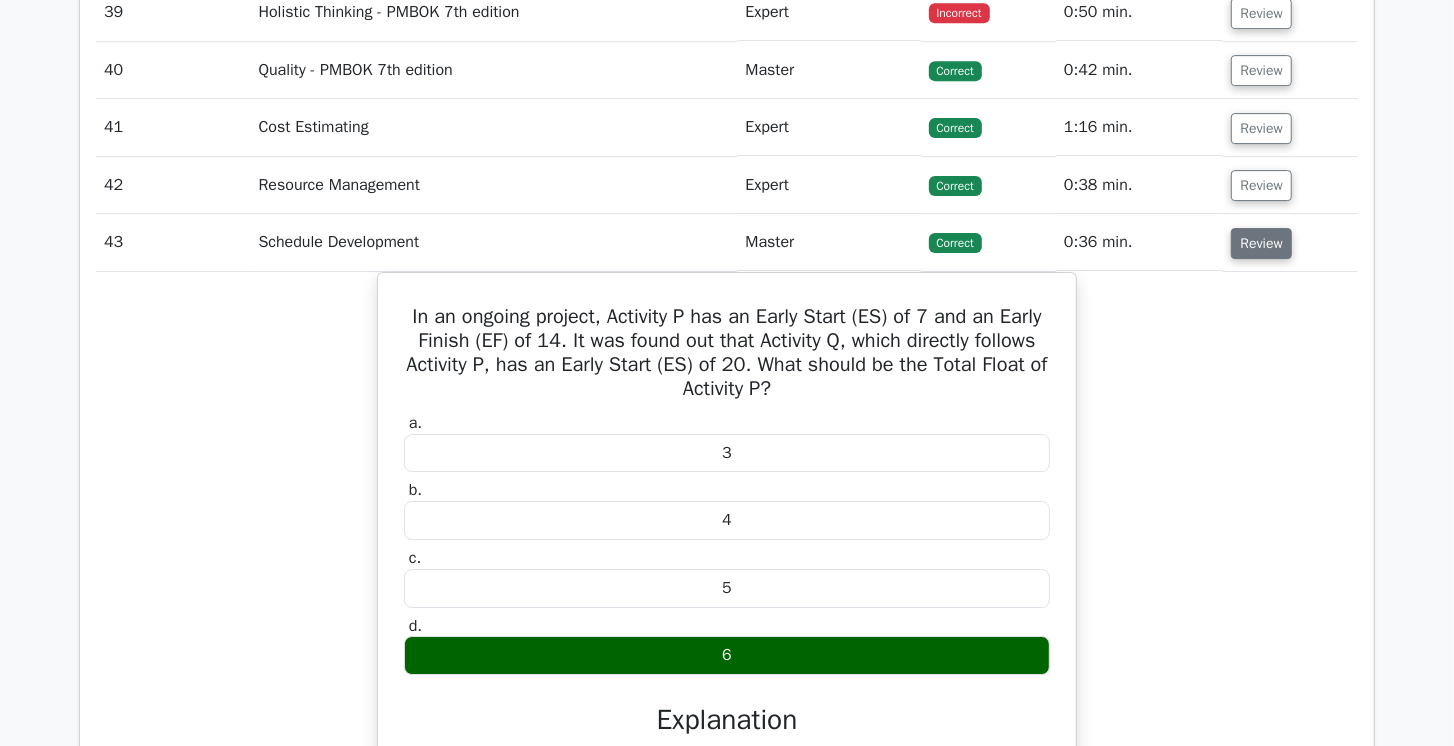 click on "Review" at bounding box center (1261, 243) 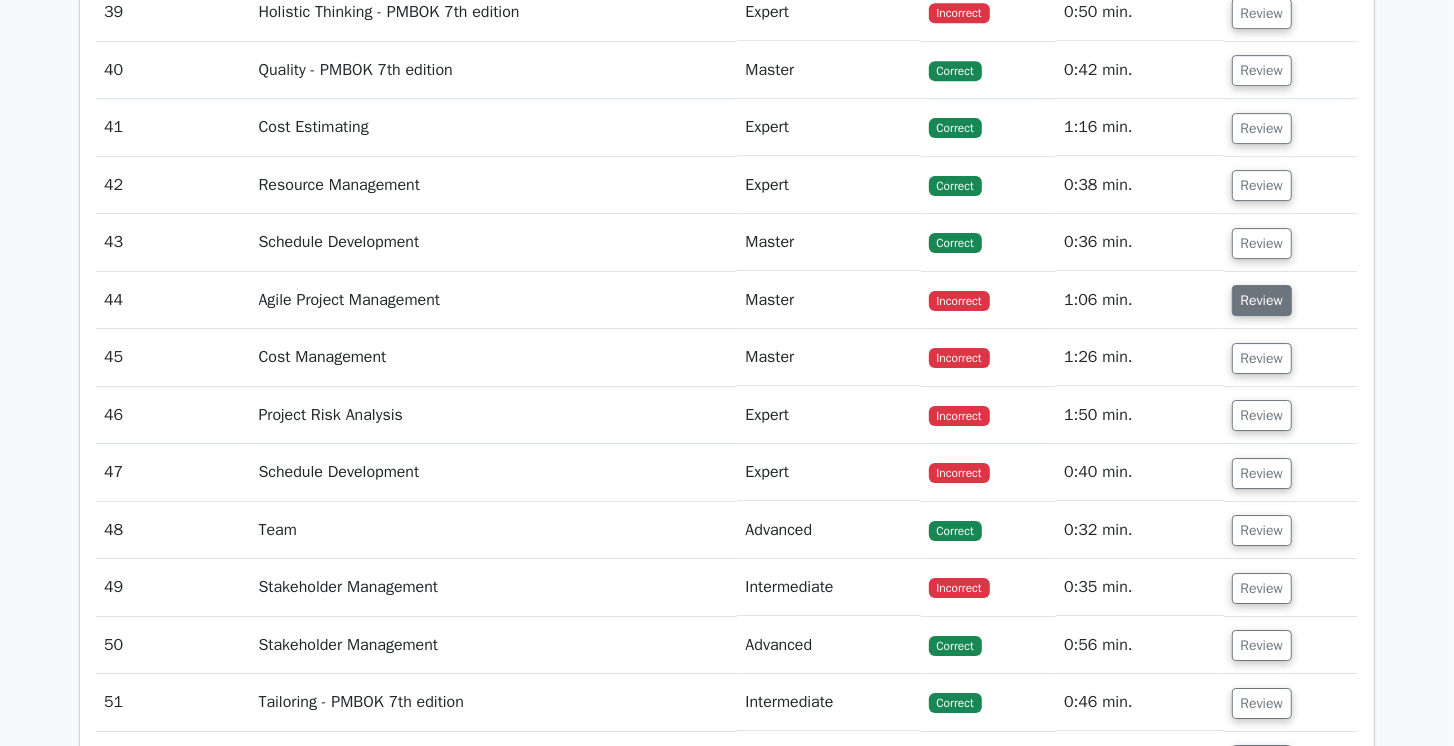 click on "Review" at bounding box center [1262, 300] 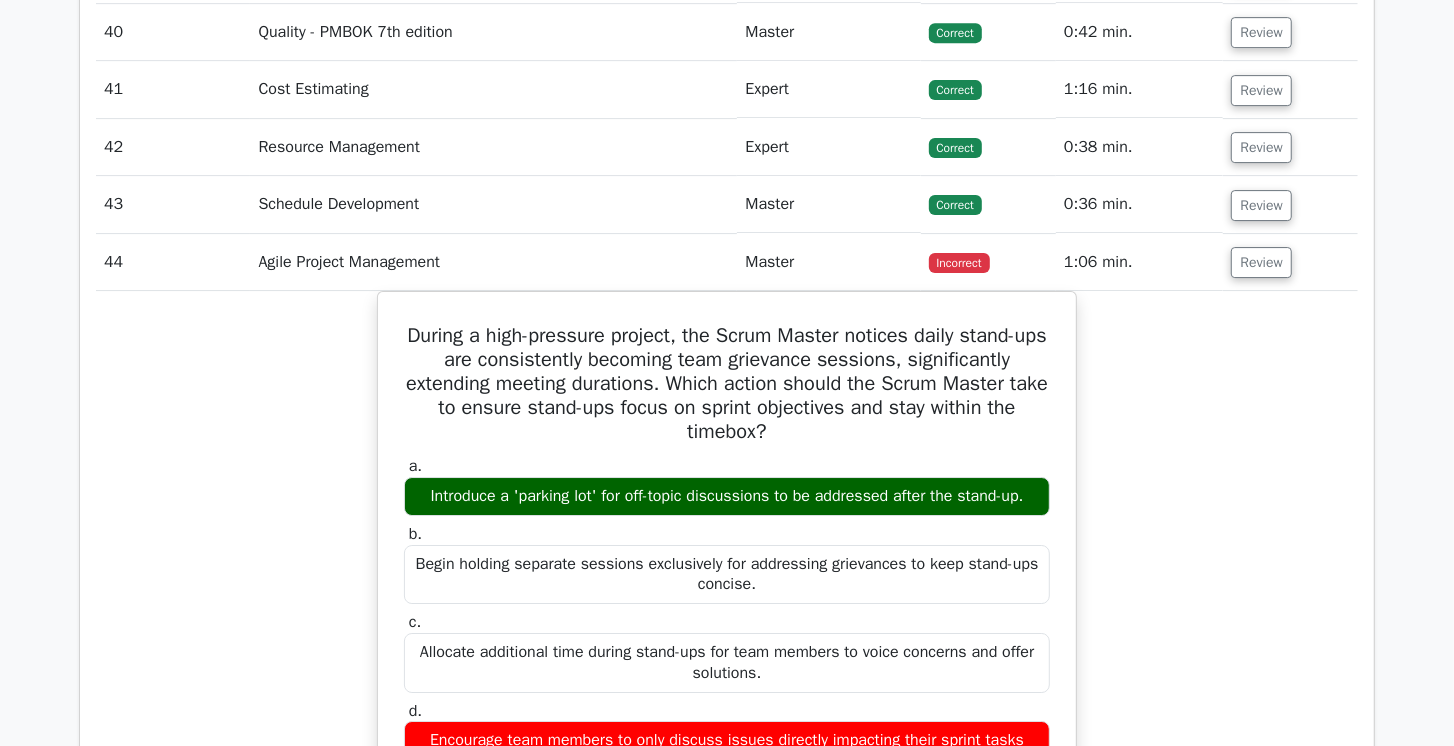 scroll, scrollTop: 4412, scrollLeft: 0, axis: vertical 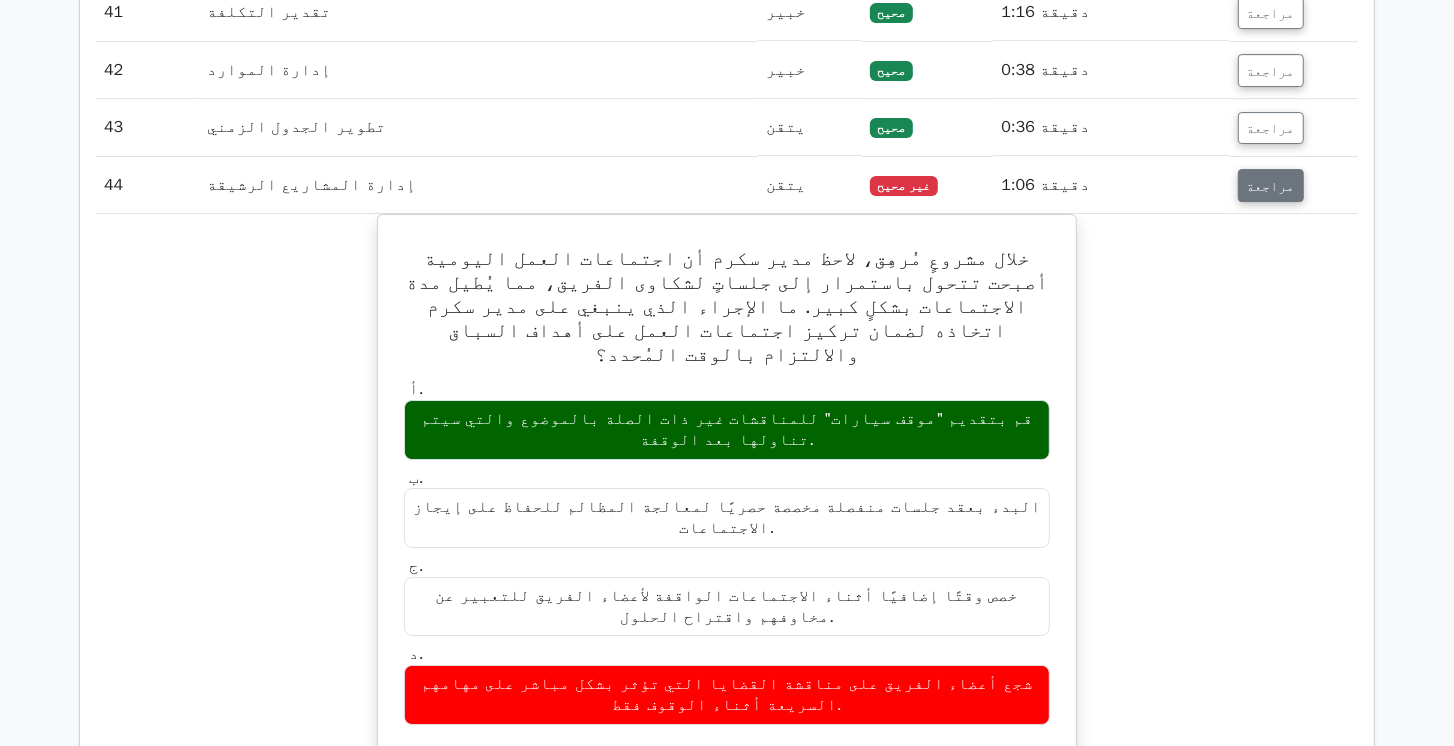 click on "مراجعة" at bounding box center [1271, 185] 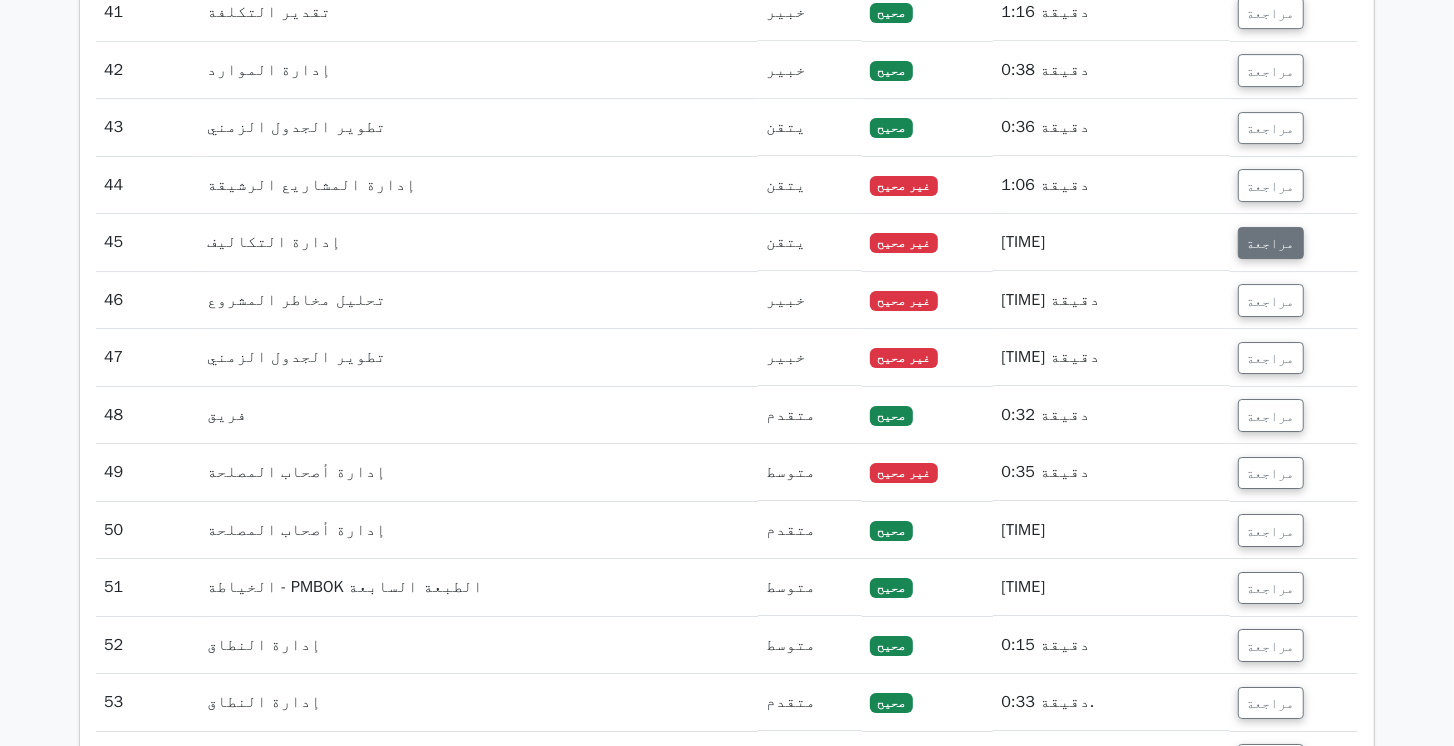 click on "مراجعة" at bounding box center (1271, 243) 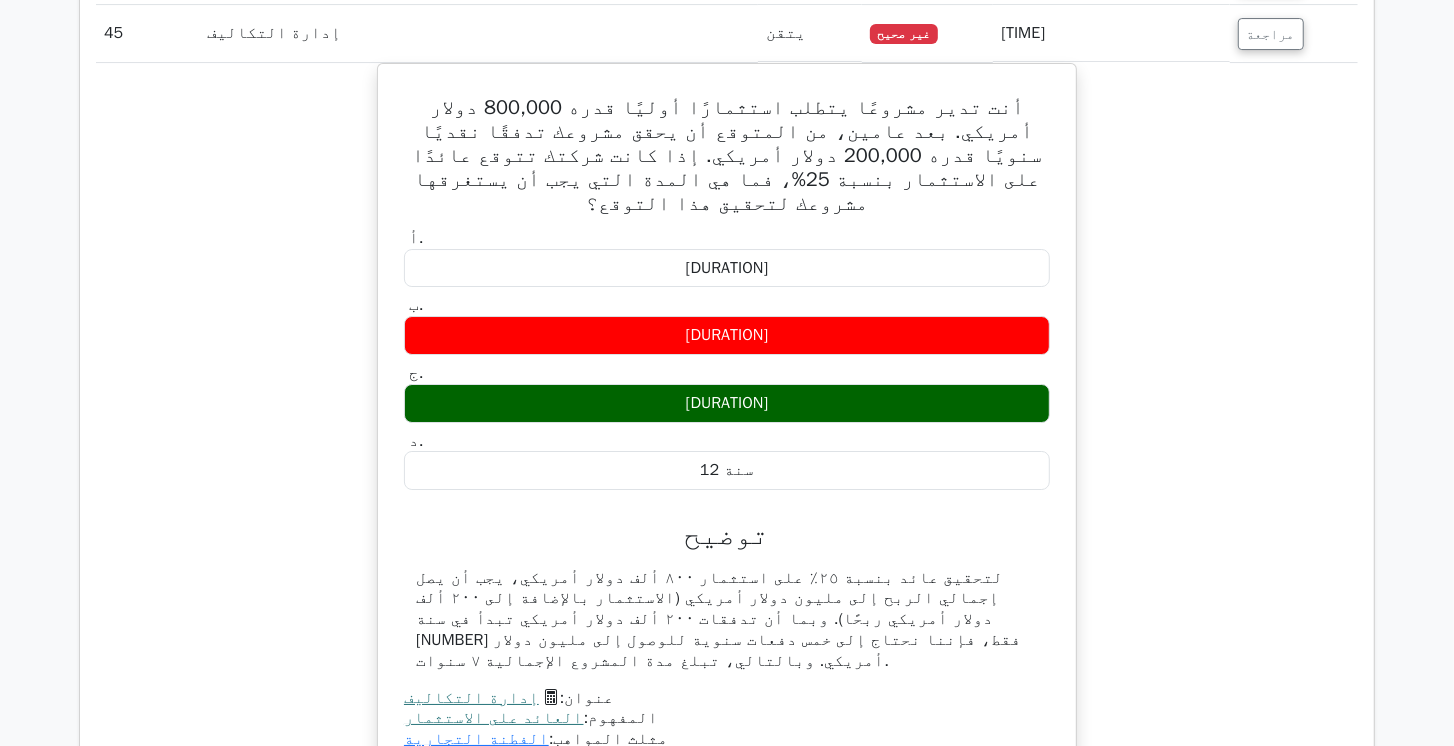 scroll, scrollTop: 4697, scrollLeft: 0, axis: vertical 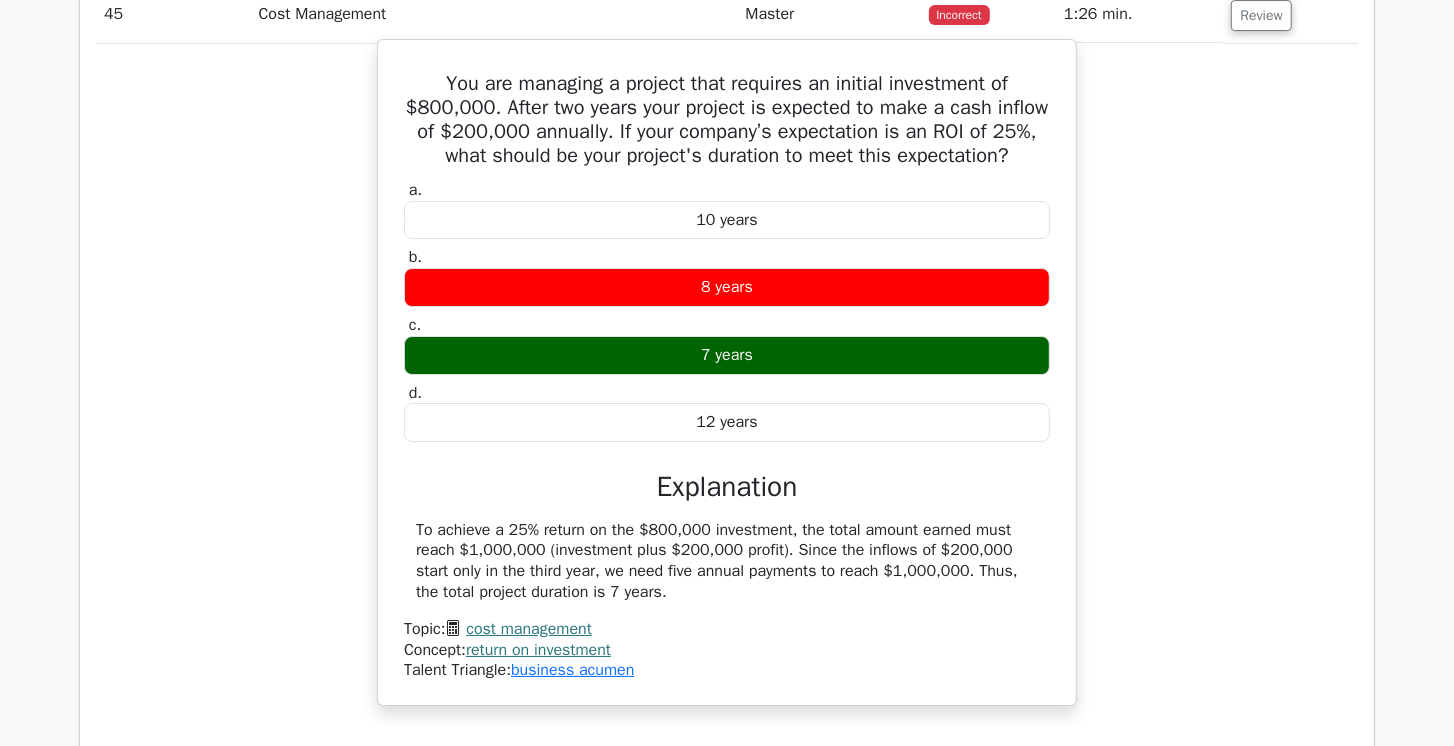 click on "return on investment" at bounding box center (538, 650) 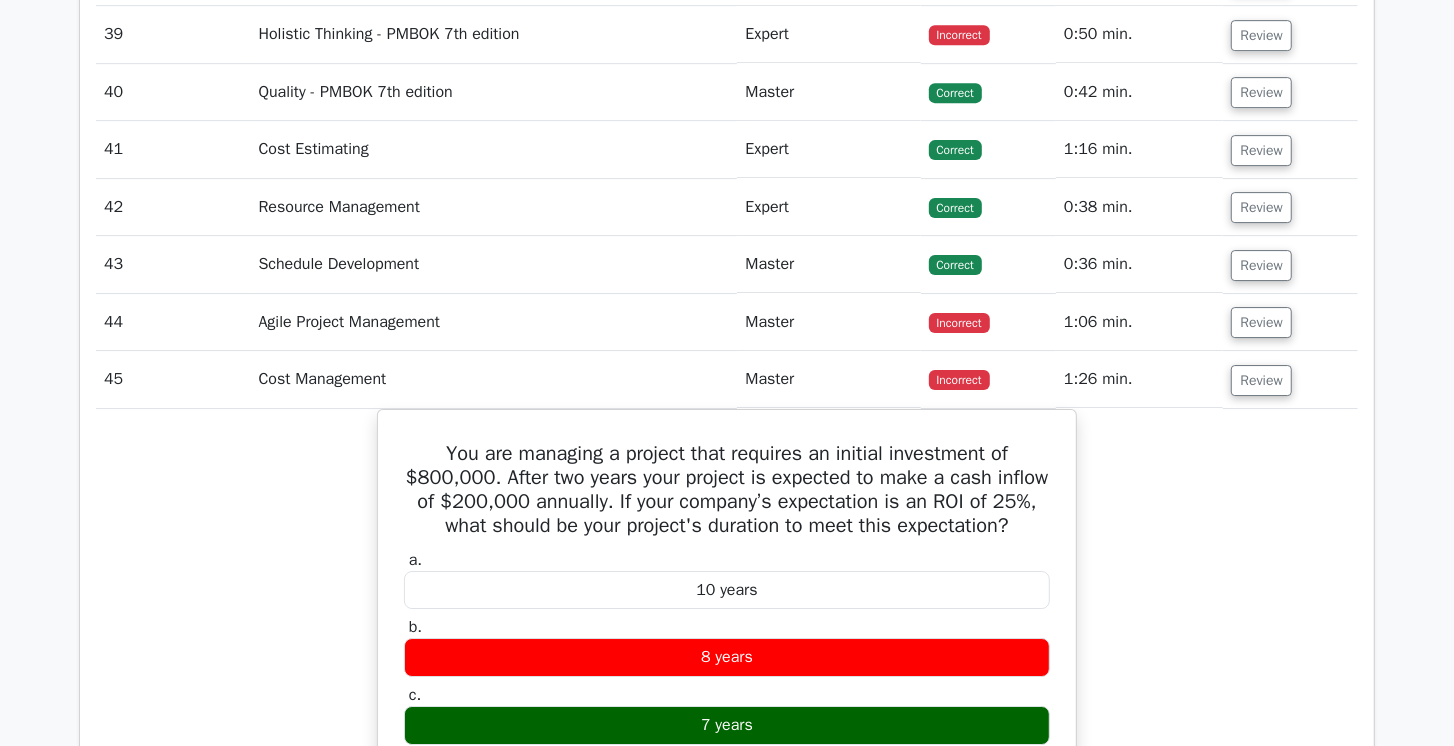 scroll, scrollTop: 4354, scrollLeft: 0, axis: vertical 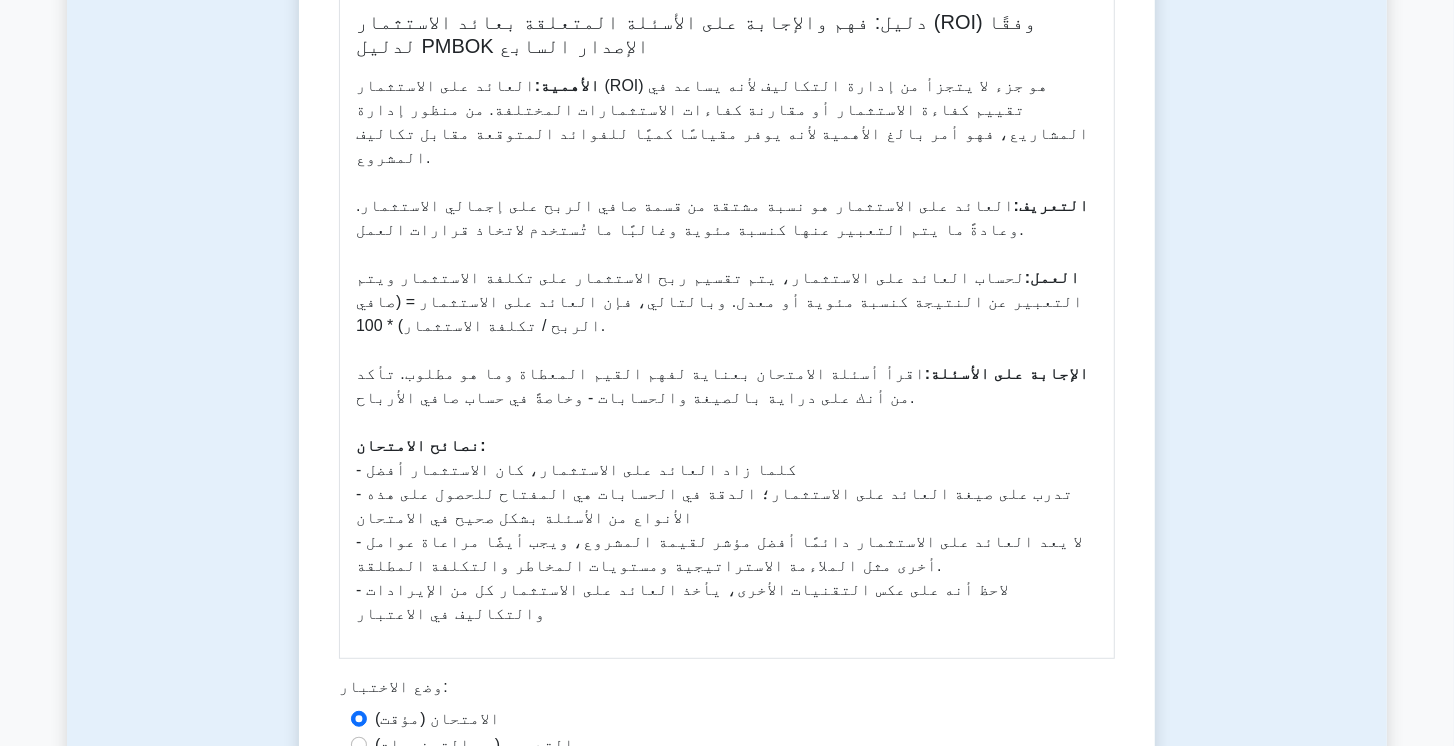 click on "ابدأ اختبار الممارسة" at bounding box center (727, 804) 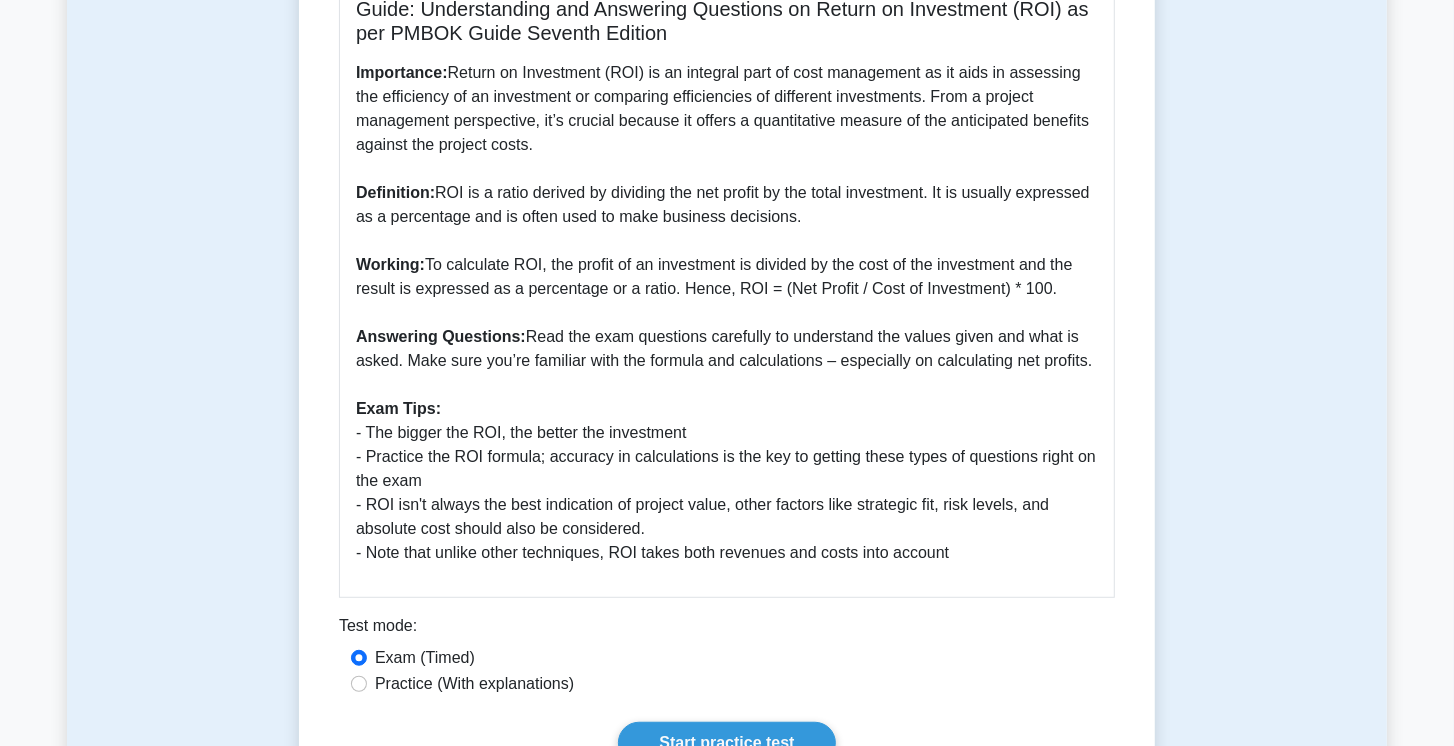 scroll, scrollTop: 571, scrollLeft: 0, axis: vertical 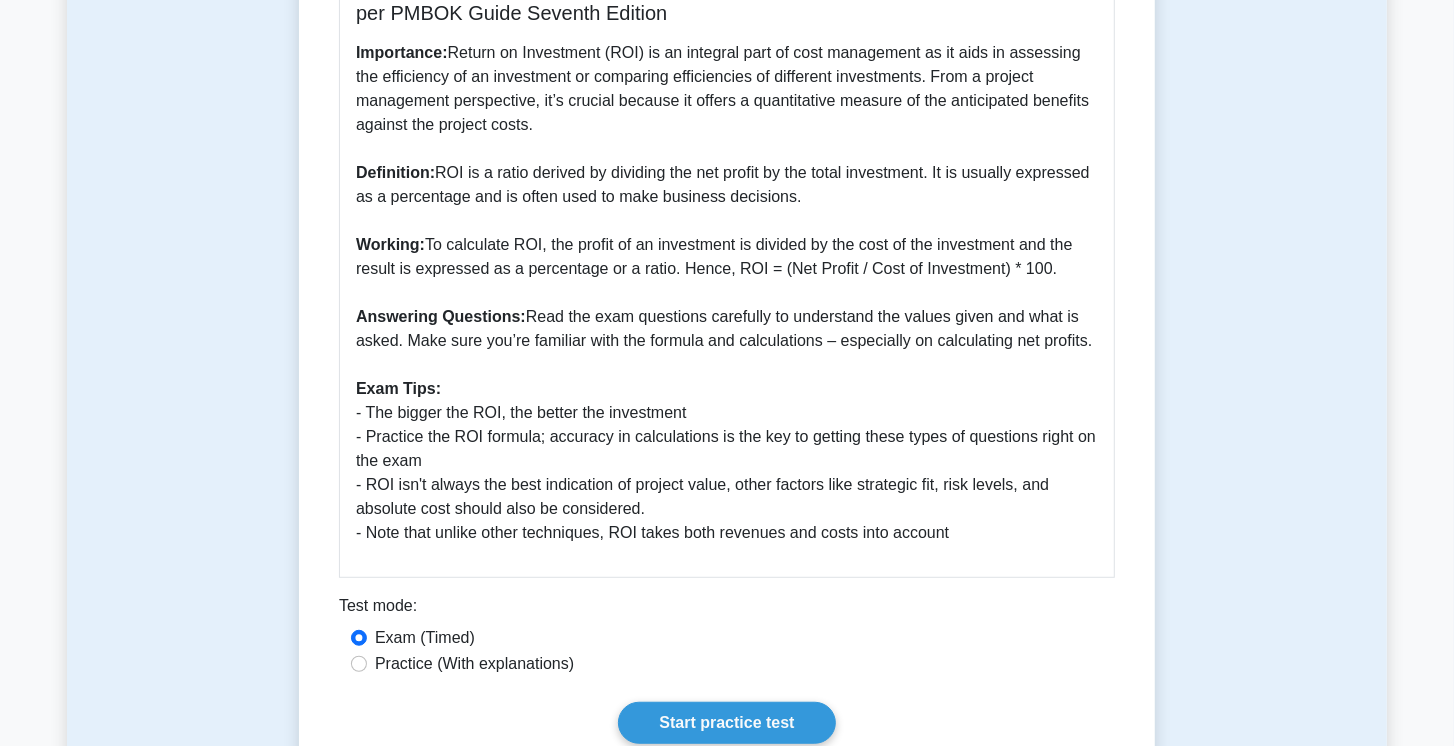 click on "Practice (With explanations)" at bounding box center (474, 664) 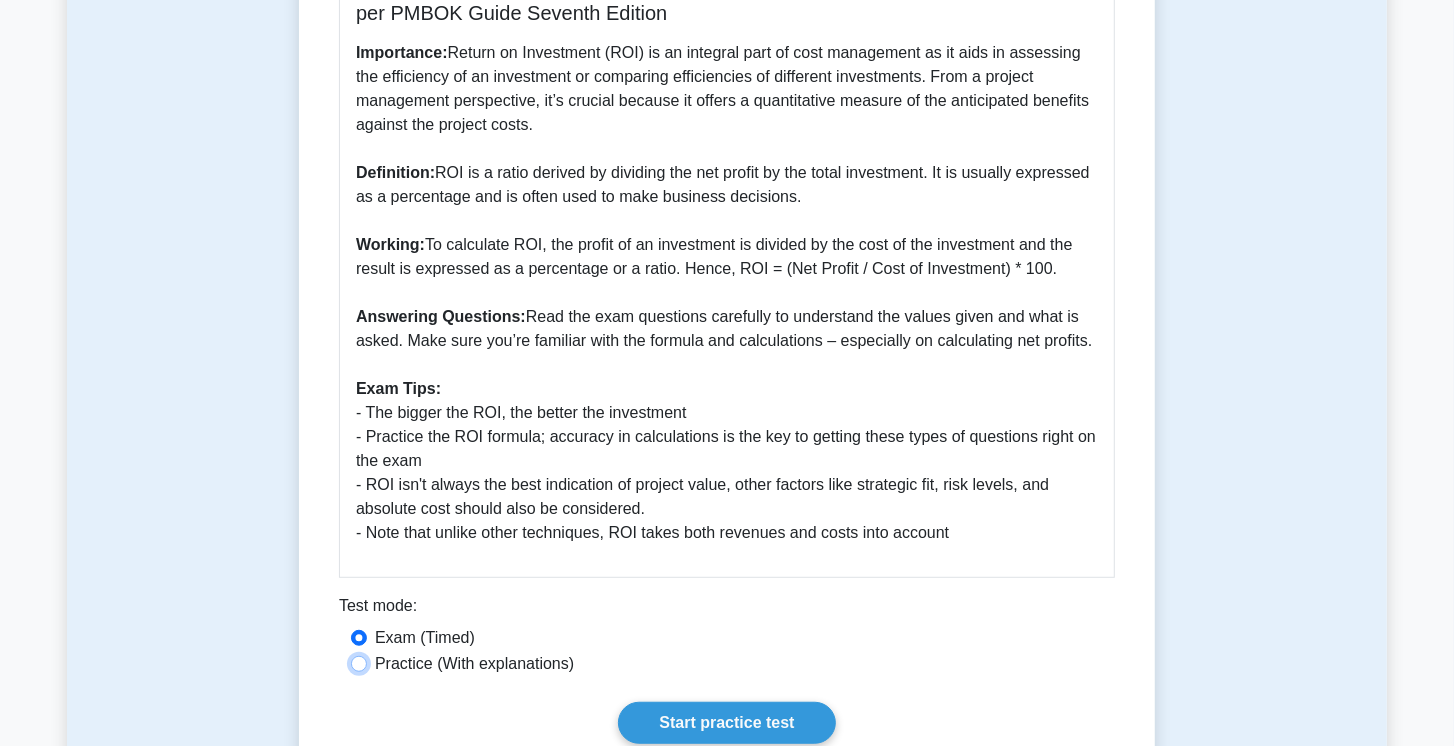 click on "Practice (With explanations)" at bounding box center [359, 664] 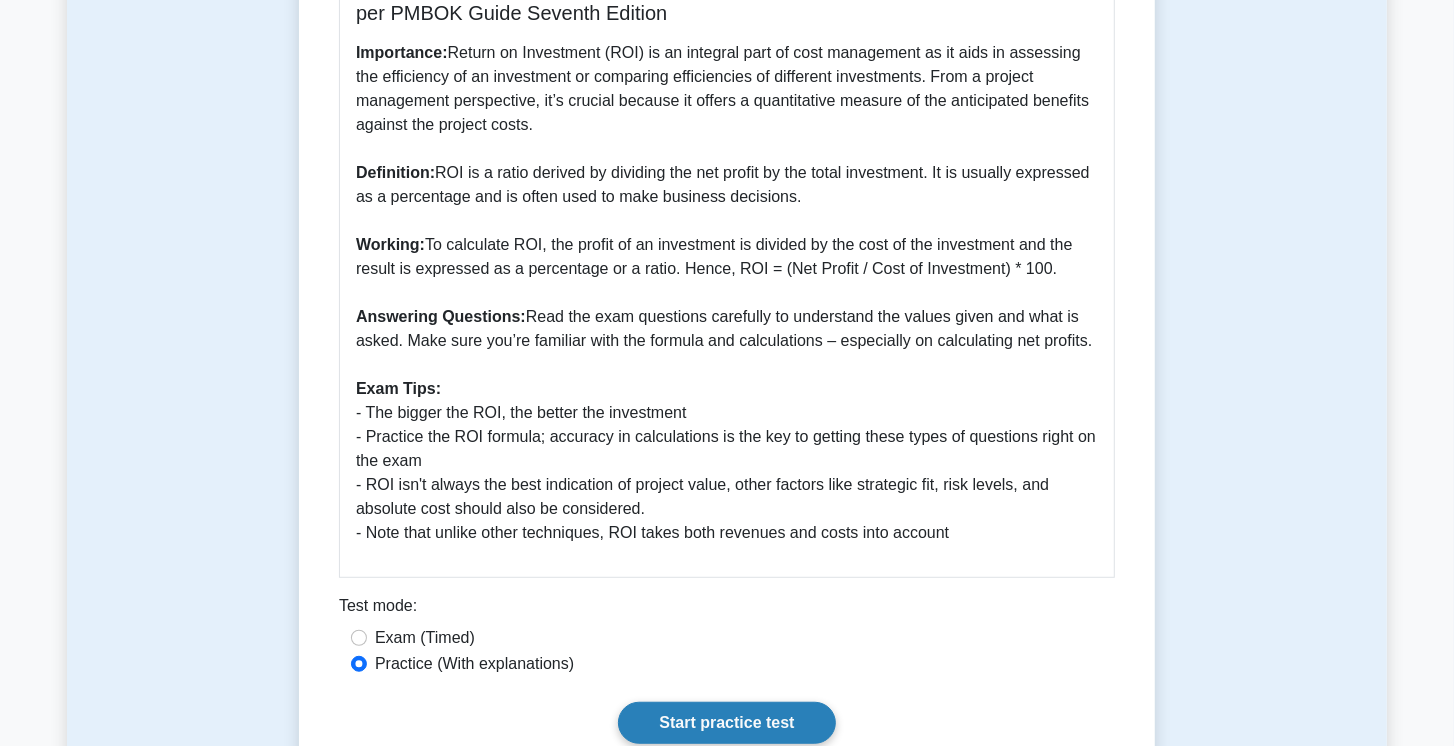 click on "Start practice test" at bounding box center [726, 723] 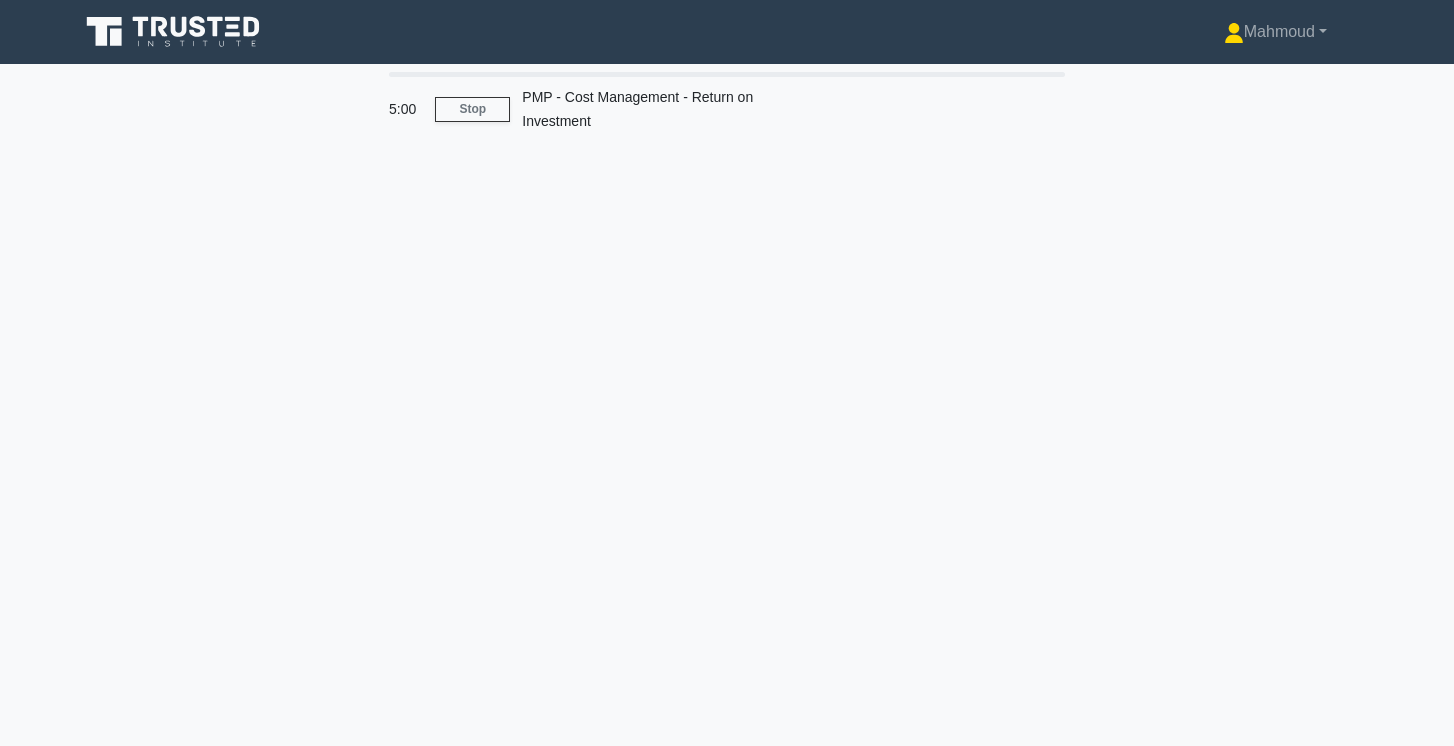 scroll, scrollTop: 0, scrollLeft: 0, axis: both 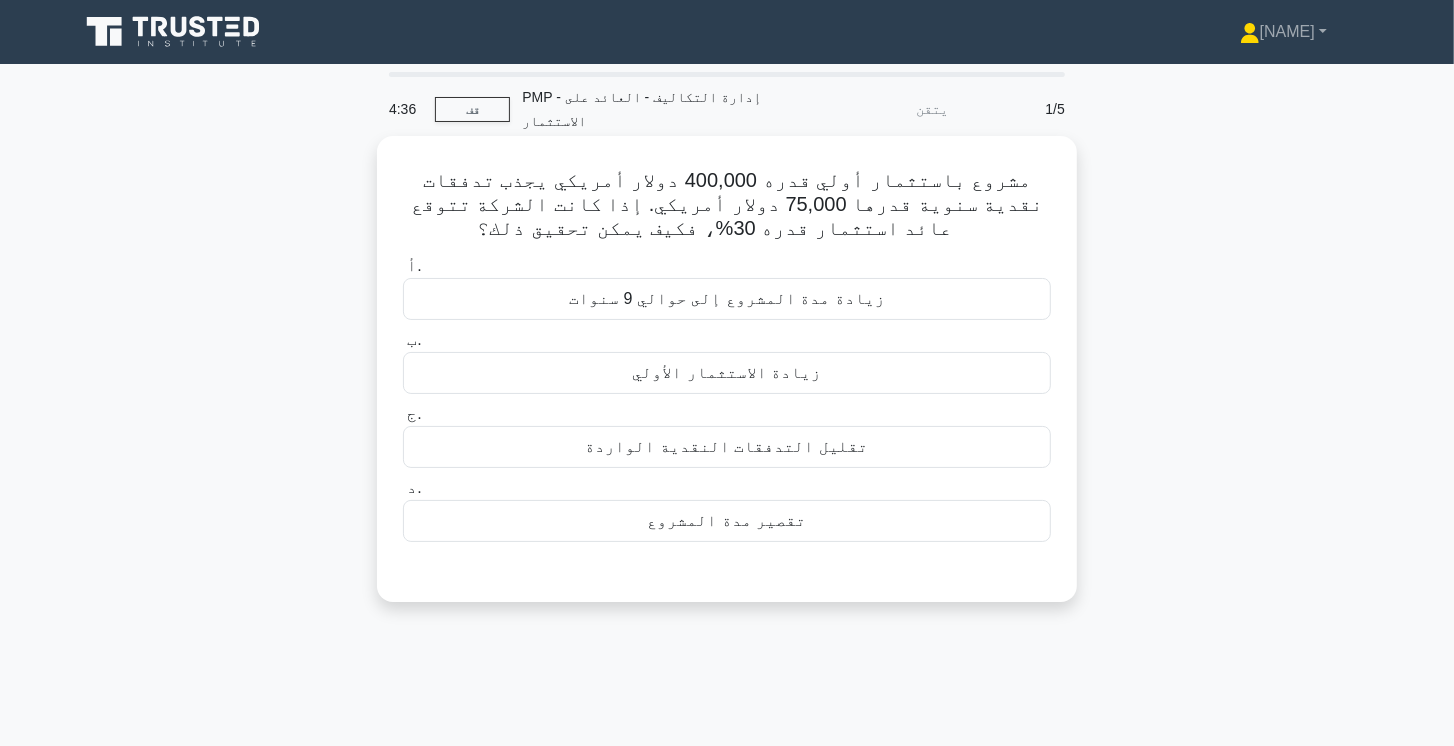 click on "زيادة مدة المشروع إلى حوالي 9 سنوات" at bounding box center (727, 299) 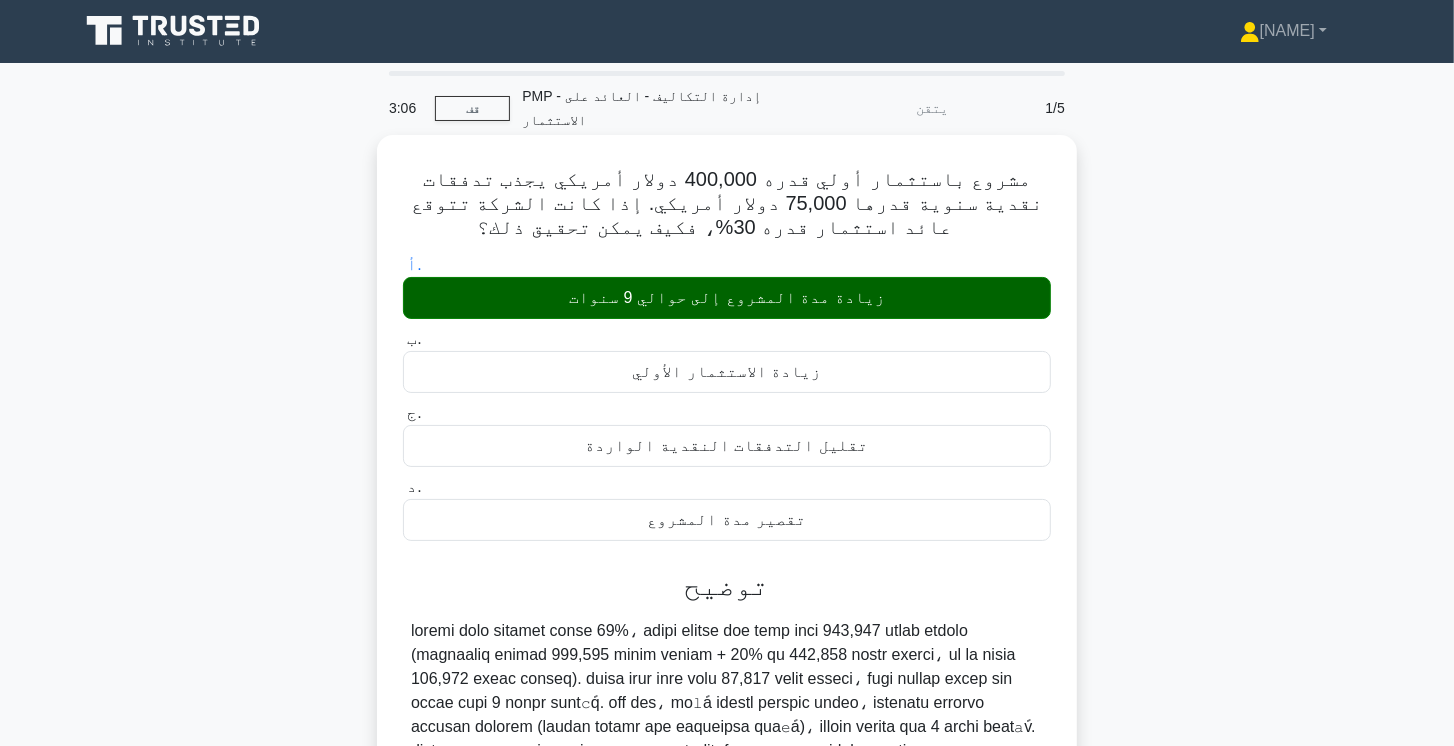 scroll, scrollTop: 0, scrollLeft: 0, axis: both 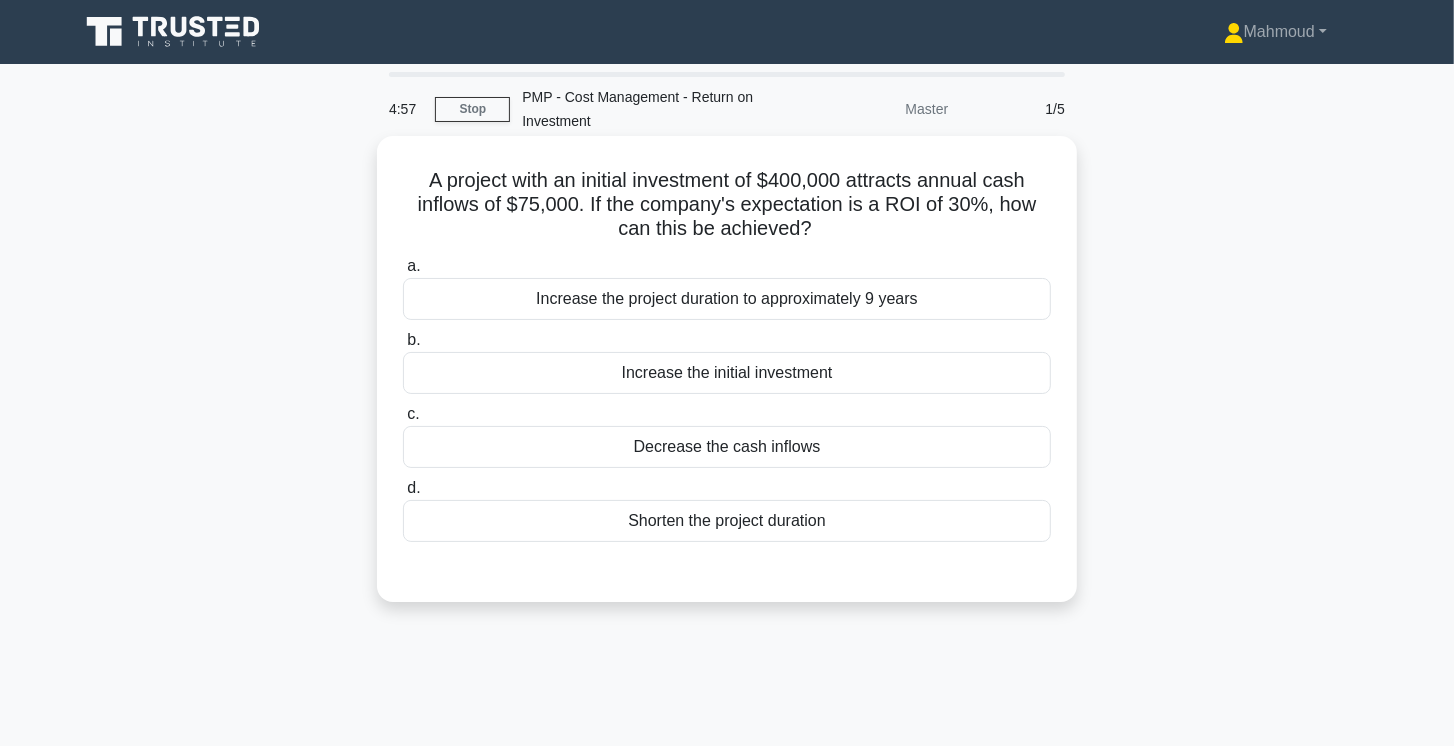 click on "Increase the project duration to approximately 9 years" at bounding box center (727, 299) 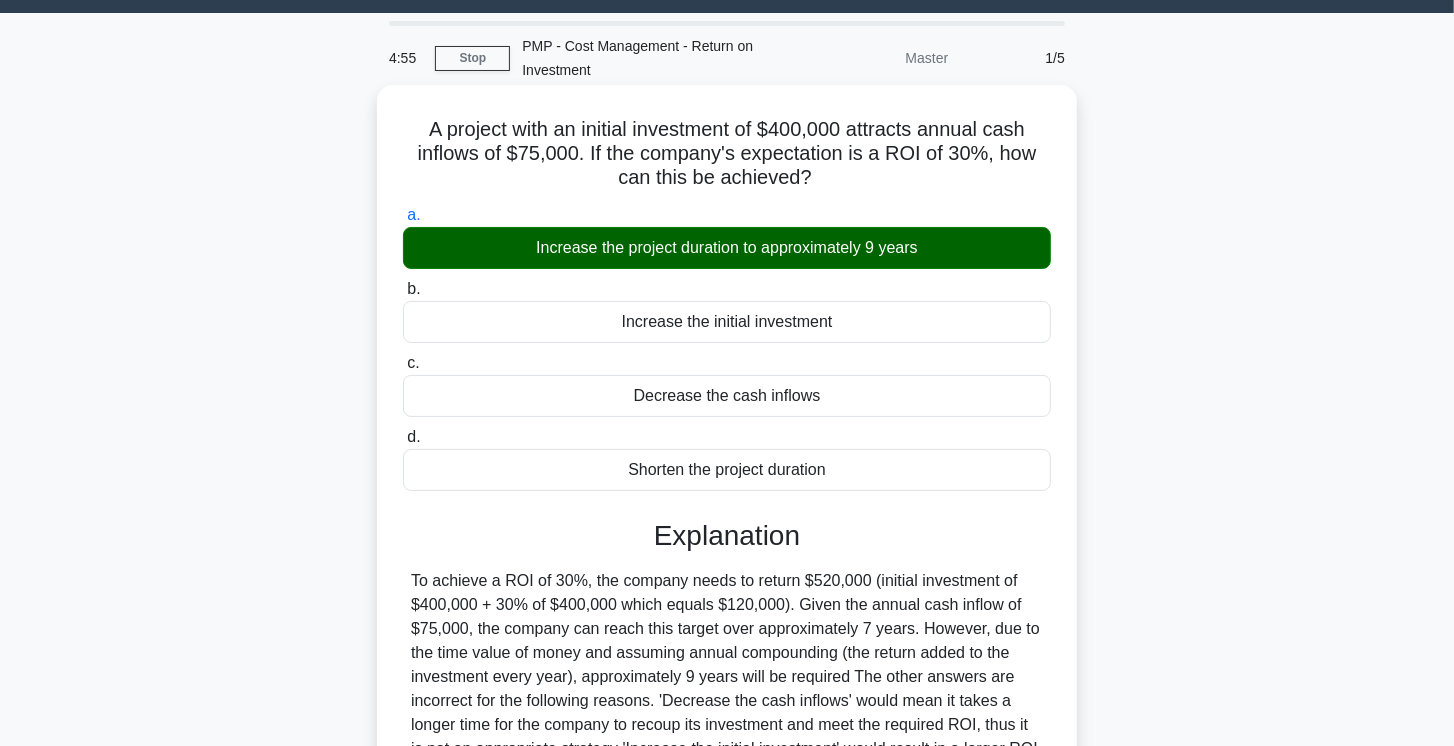 scroll, scrollTop: 340, scrollLeft: 0, axis: vertical 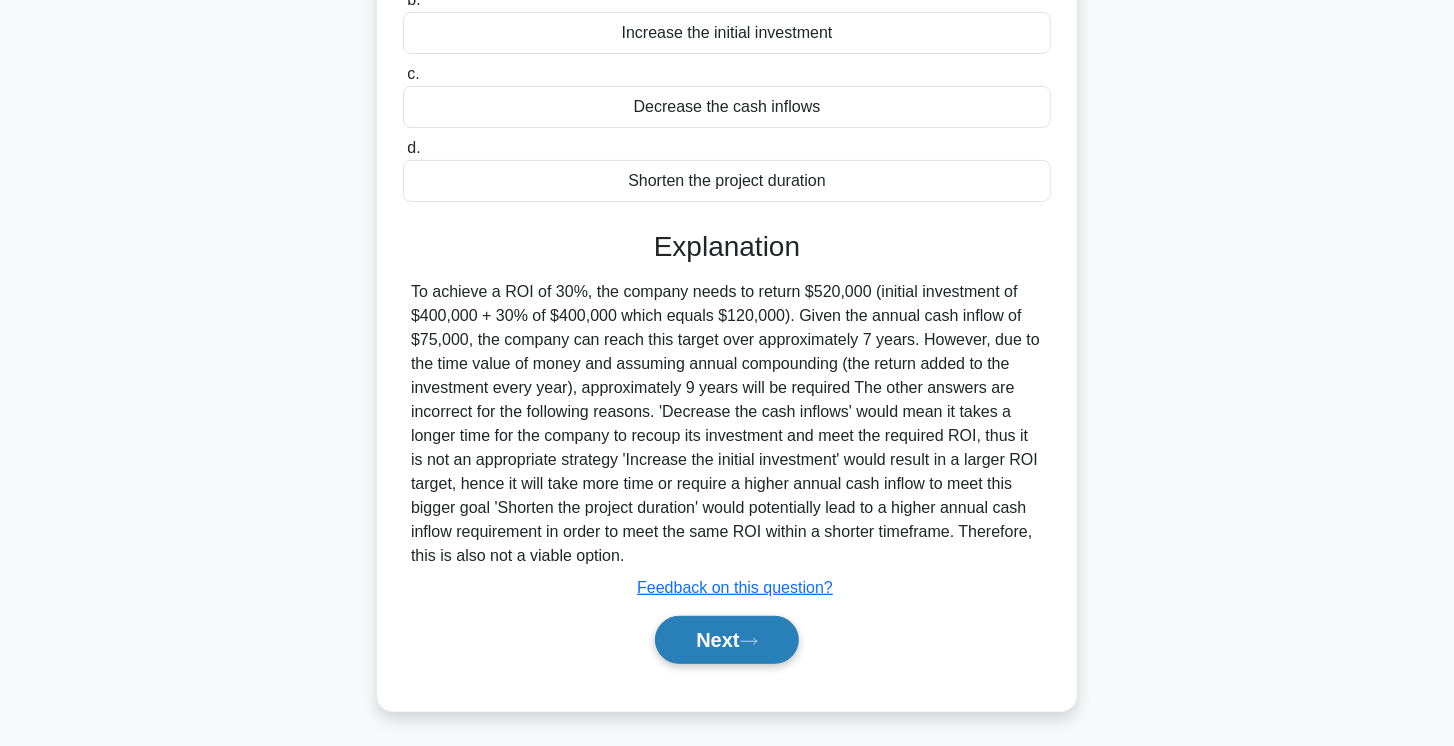 click on "Next" at bounding box center (726, 640) 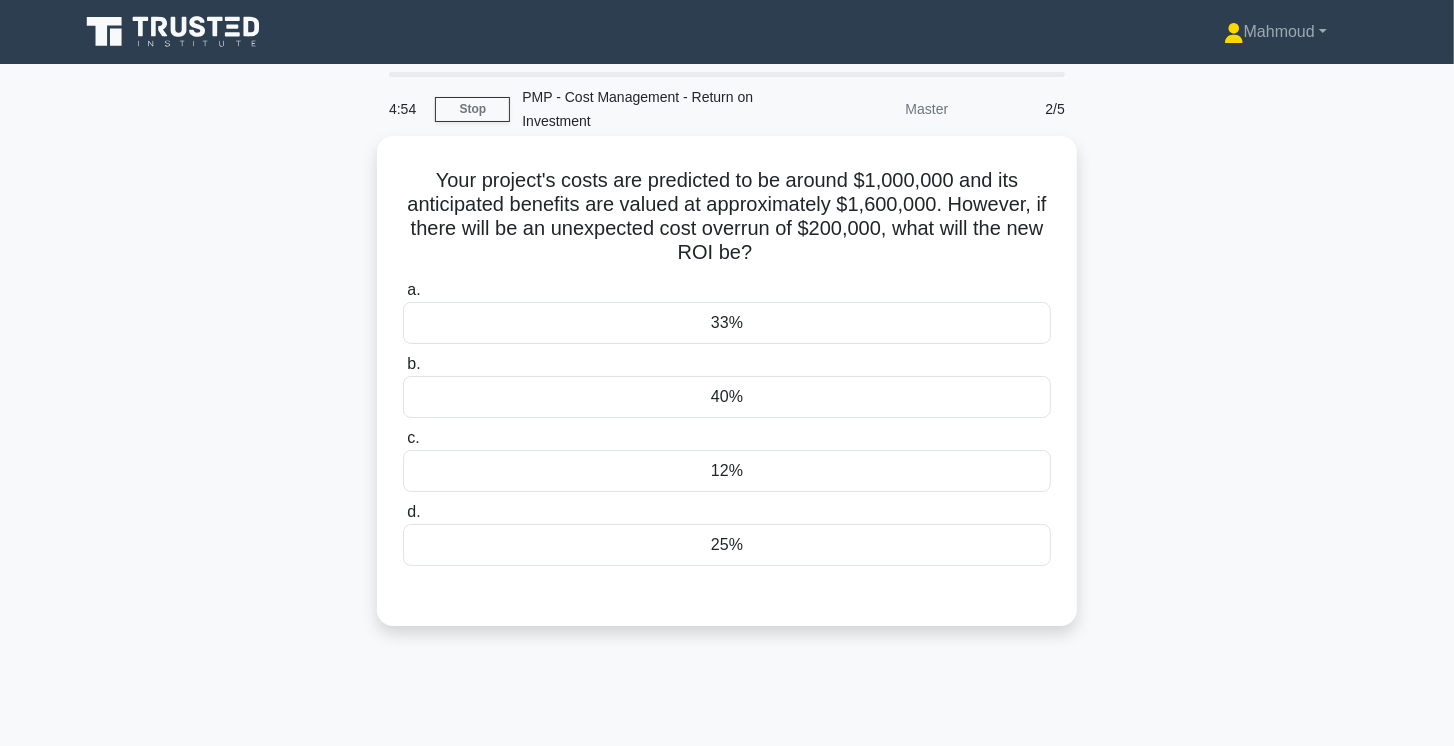 scroll, scrollTop: 0, scrollLeft: 0, axis: both 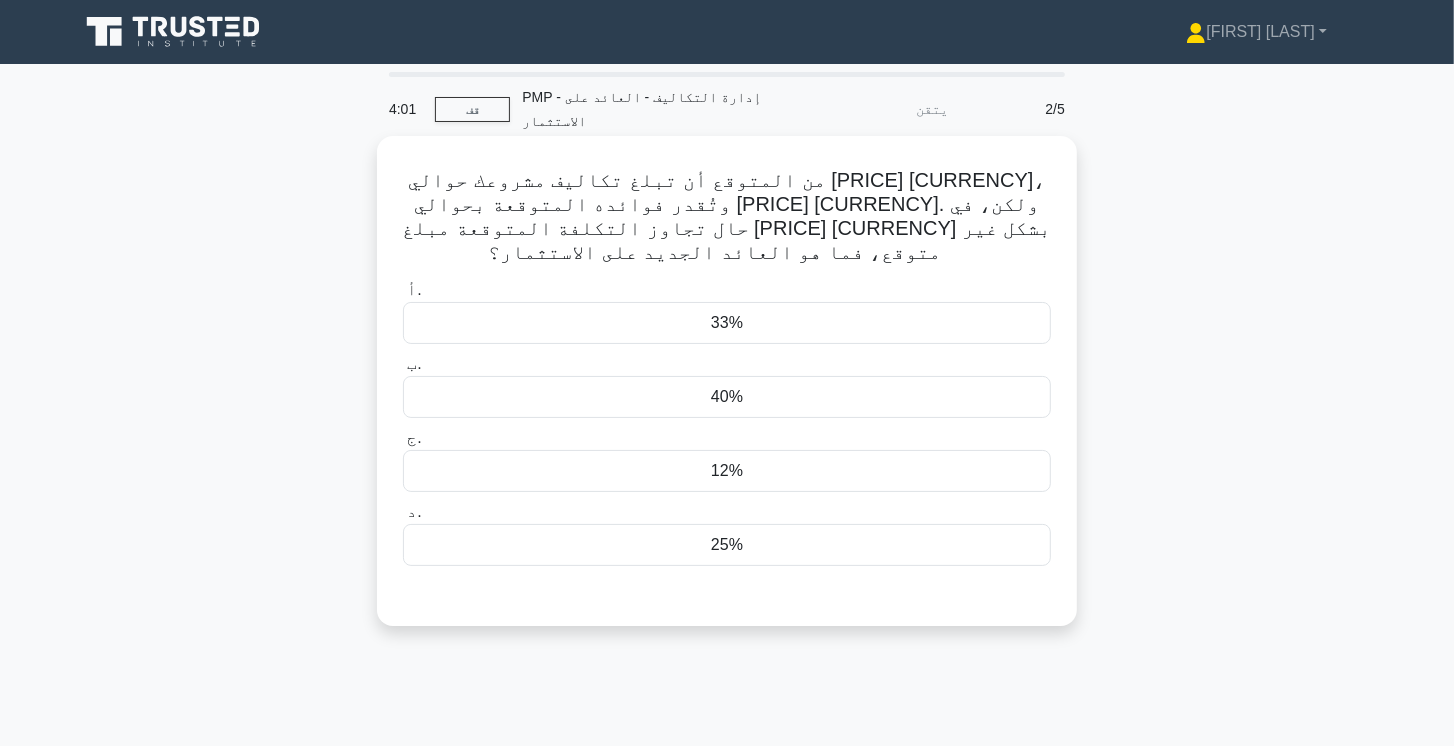 click on "25%" at bounding box center (727, 545) 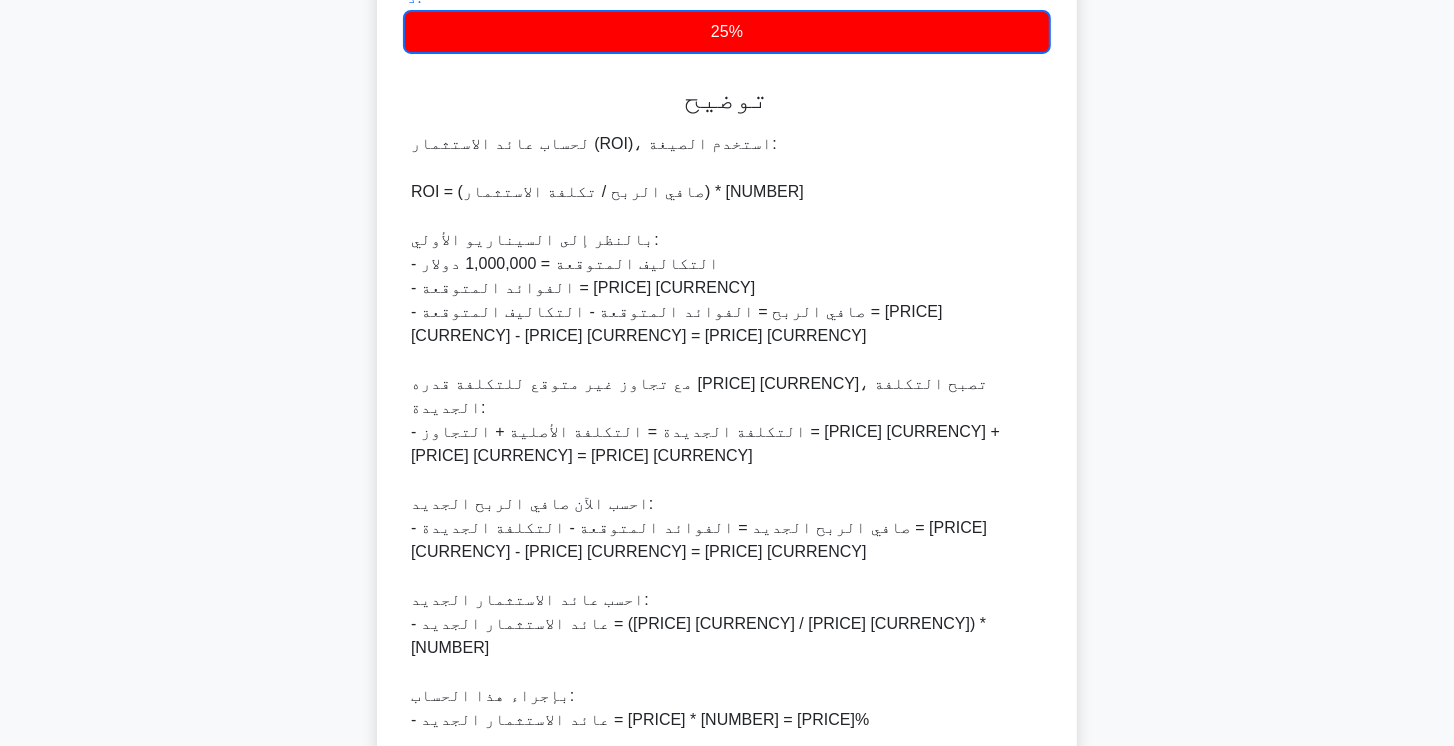 scroll, scrollTop: 542, scrollLeft: 0, axis: vertical 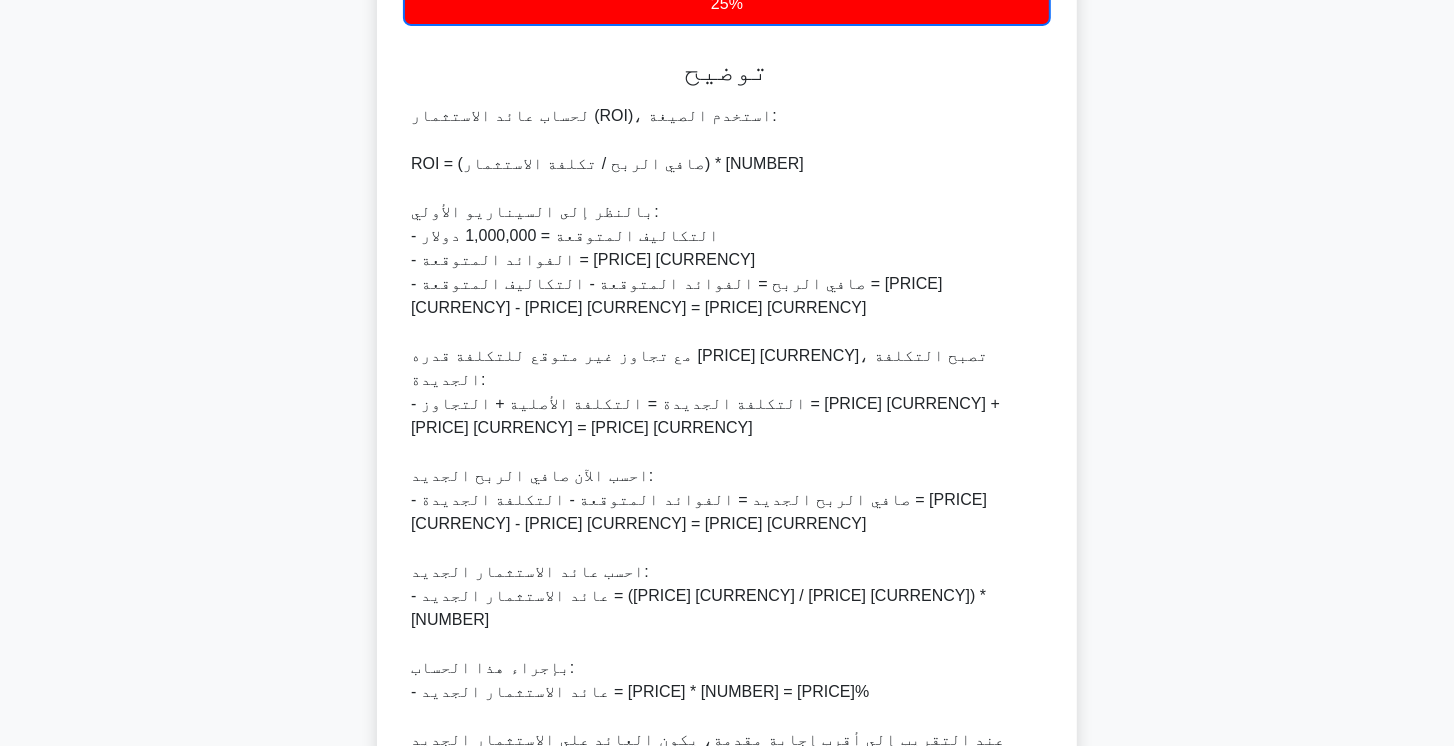 click on "التالي" at bounding box center (727, 849) 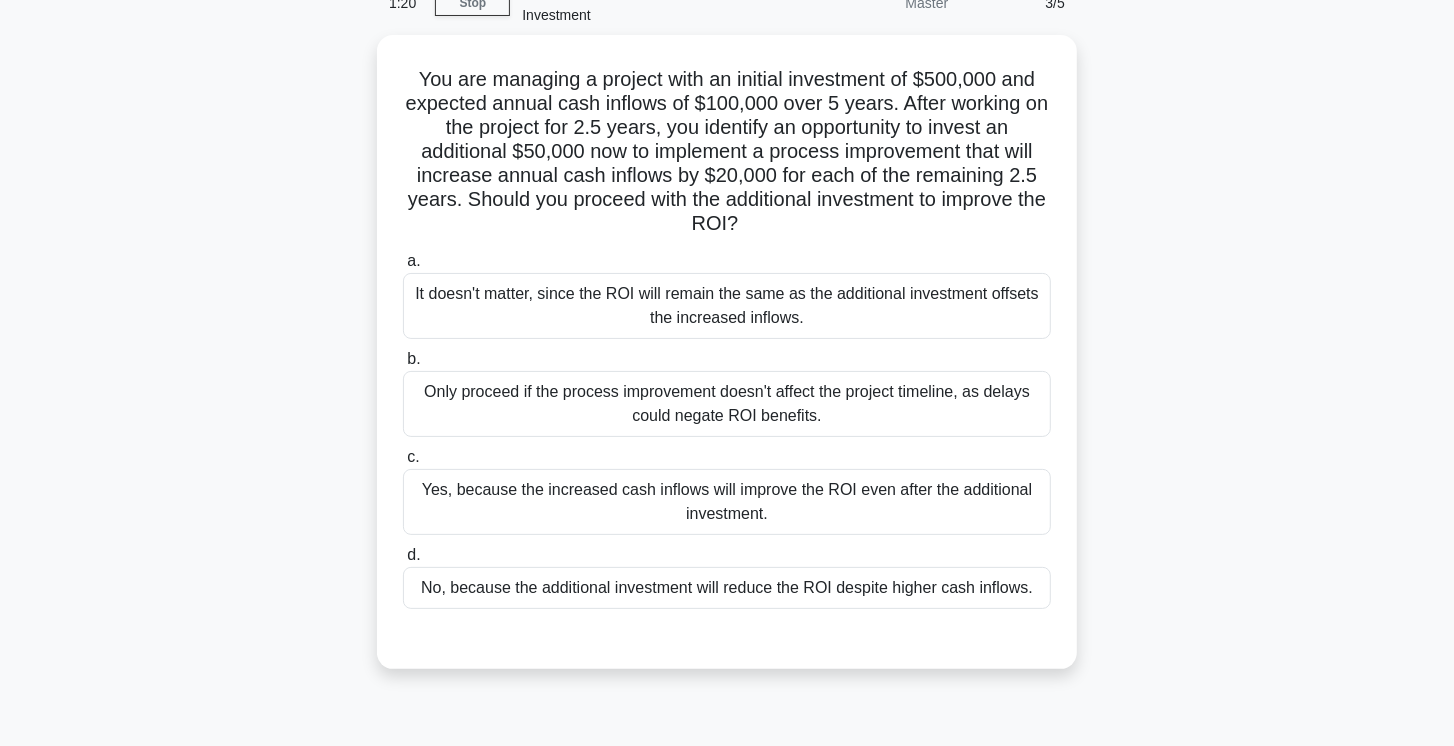 scroll, scrollTop: 118, scrollLeft: 0, axis: vertical 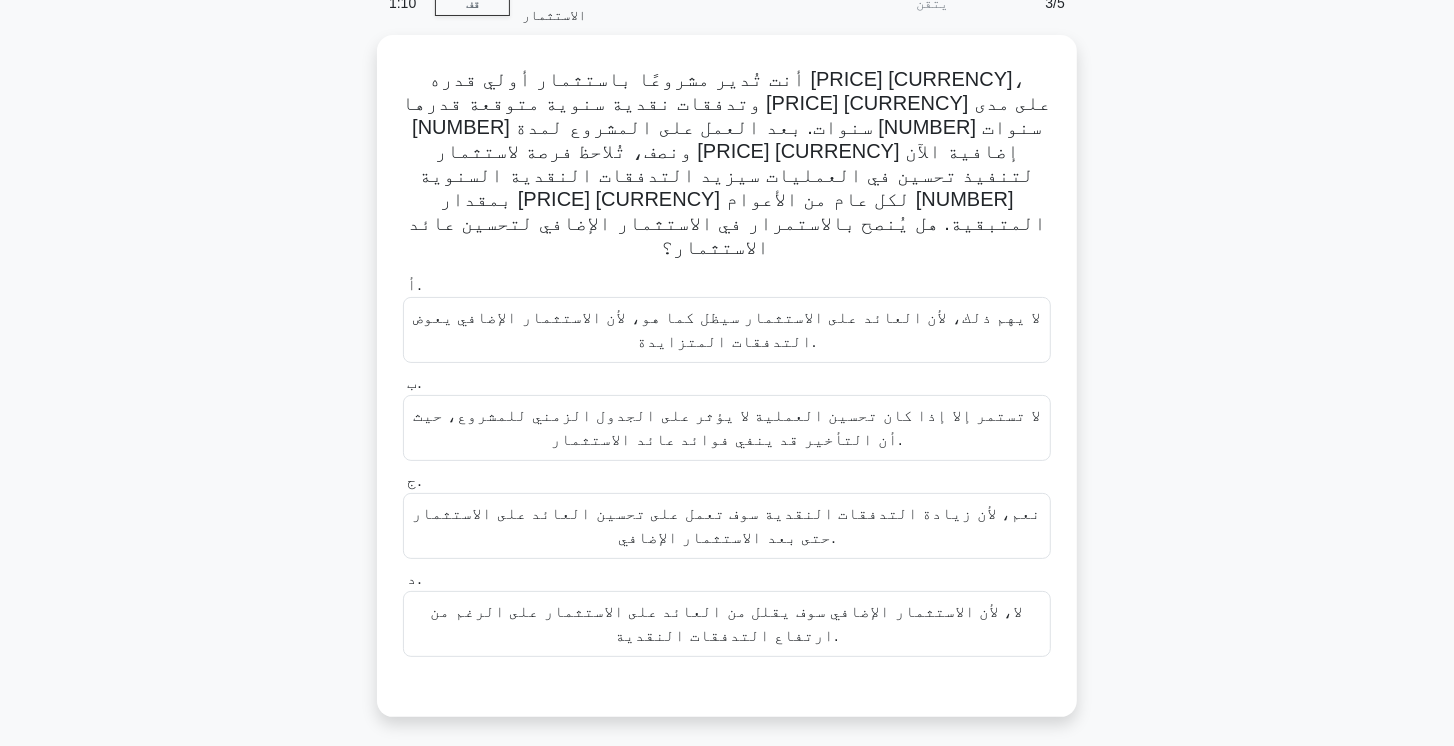 click on "أنت تُدير مشروعًا باستثمار أولي قدره 500,000 دولار أمريكي، وتدفقات نقدية سنوية متوقعة قدرها 100,000 دولار أمريكي على مدى 5 سنوات. بعد العمل على المشروع لمدة عامين ونصف، تُلاحظ فرصة لاستثمار 50,000 دولار أمريكي إضافية الآن لتنفيذ تحسين في العمليات سيزيد التدفقات النقدية السنوية بمقدار 20,000 دولار أمريكي لكل عام من الأعوام الخمسة والعشرين المتبقية. هل يُنصح بالاستمرار في الاستثمار الإضافي لتحسين عائد الاستثمار؟
.spinner_0XTQ{transform-origin:center;animation:spinner_y6GP .75s linear infinite}@keyframes spinner_y6GP{100%{transform:rotate(360deg)}}" at bounding box center [727, 388] 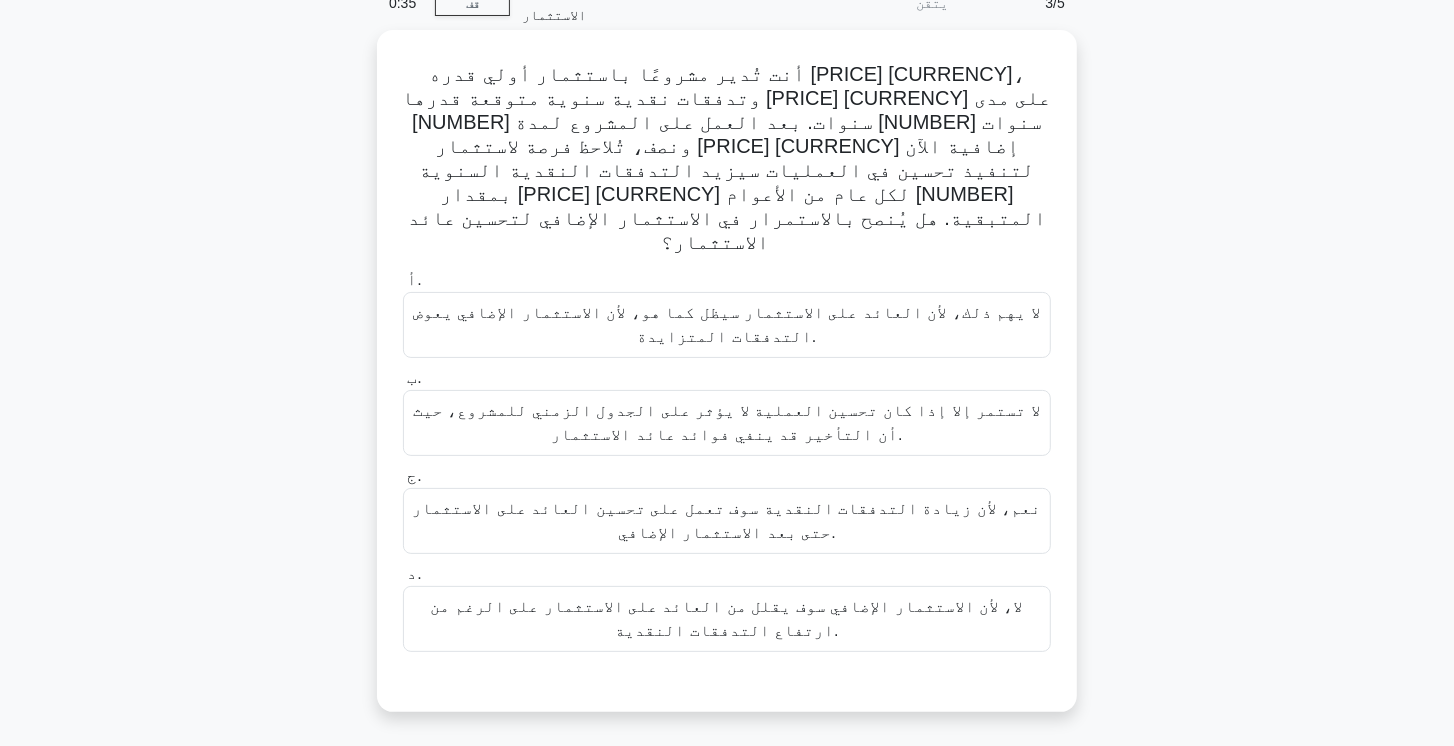 click on "نعم، لأن زيادة التدفقات النقدية سوف تعمل على تحسين العائد على الاستثمار حتى بعد الاستثمار الإضافي." at bounding box center [727, 520] 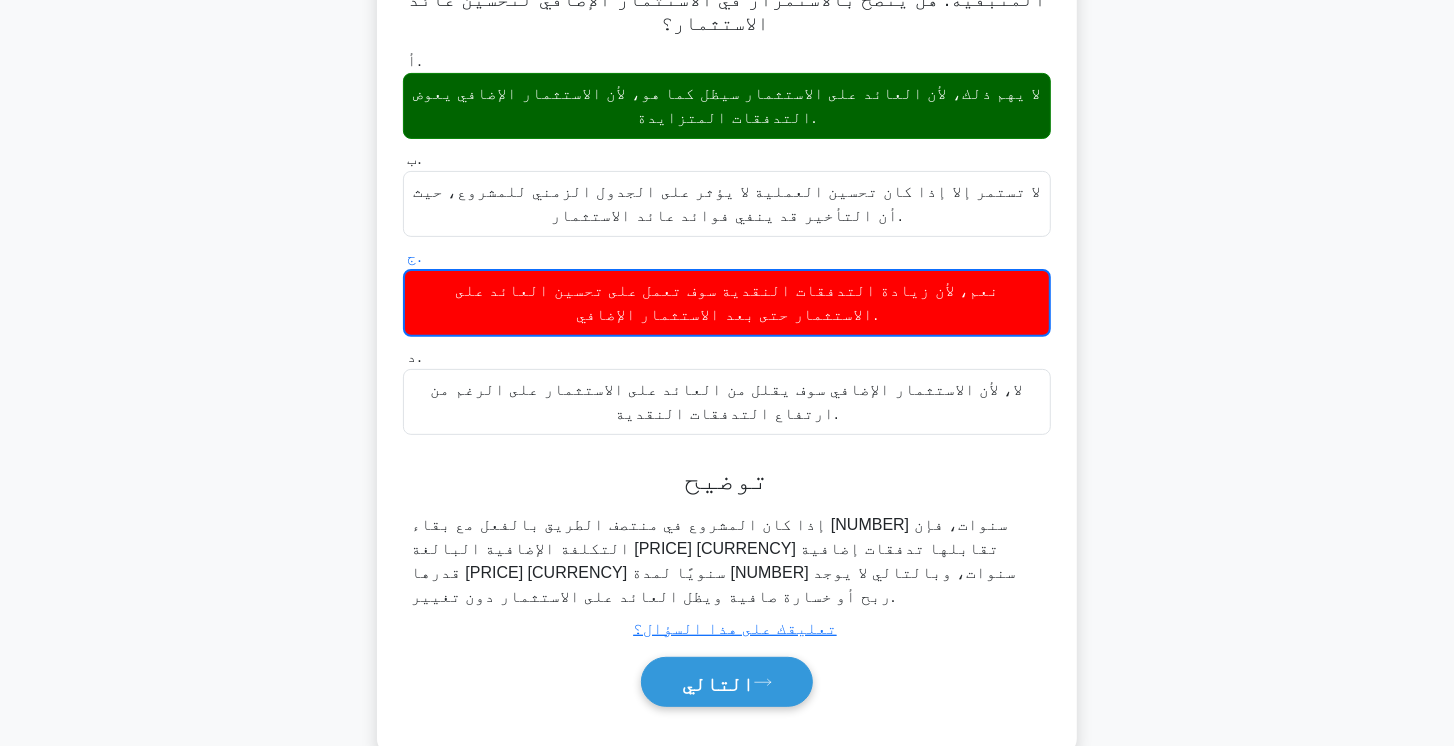 scroll, scrollTop: 334, scrollLeft: 0, axis: vertical 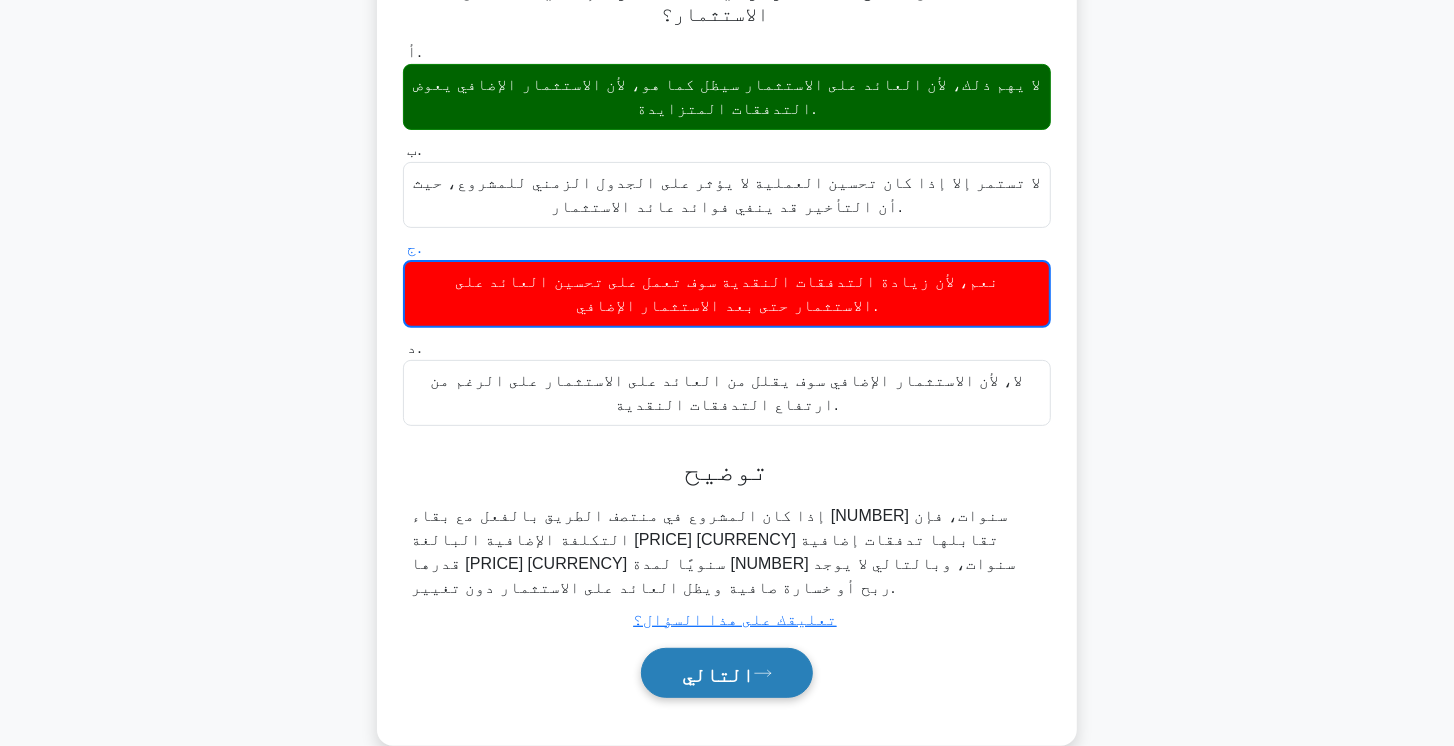 click on "التالي" at bounding box center (718, 674) 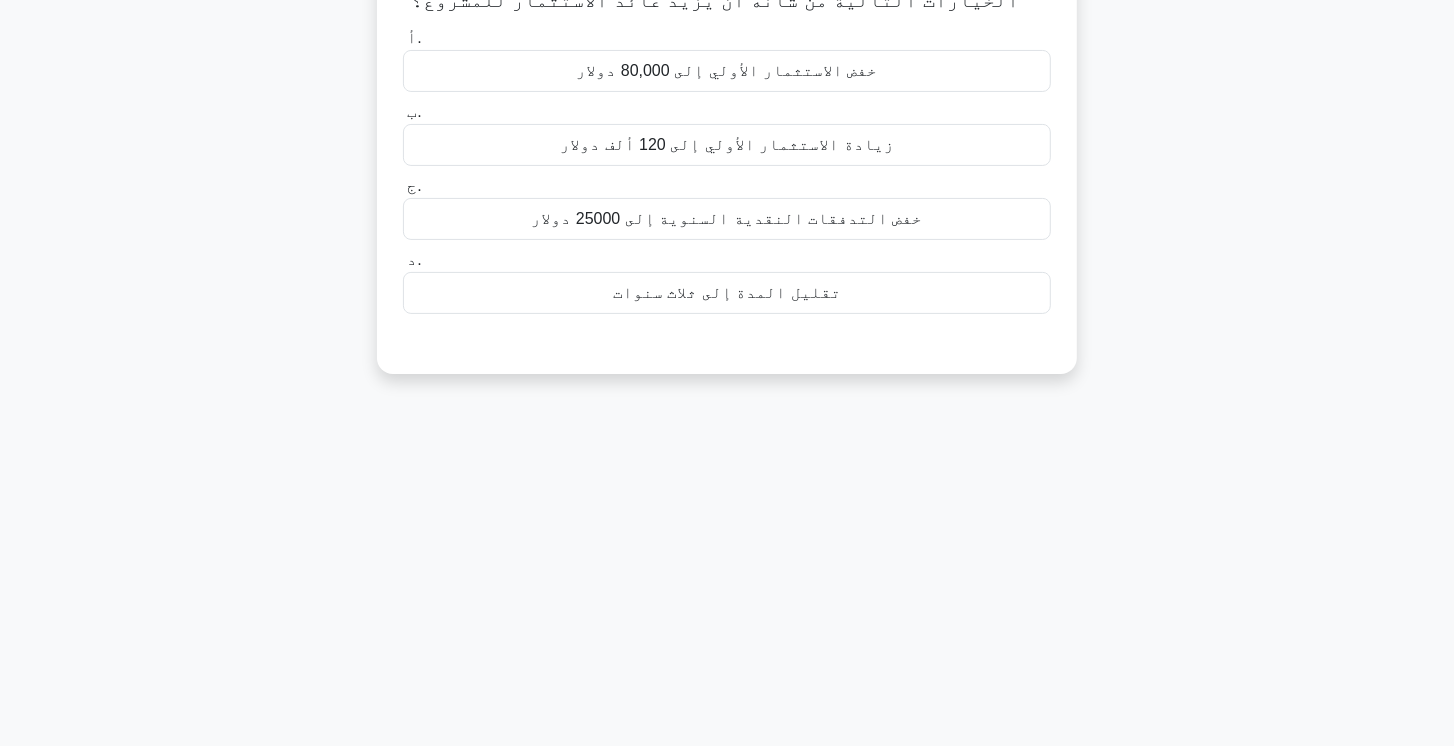 scroll, scrollTop: 0, scrollLeft: 0, axis: both 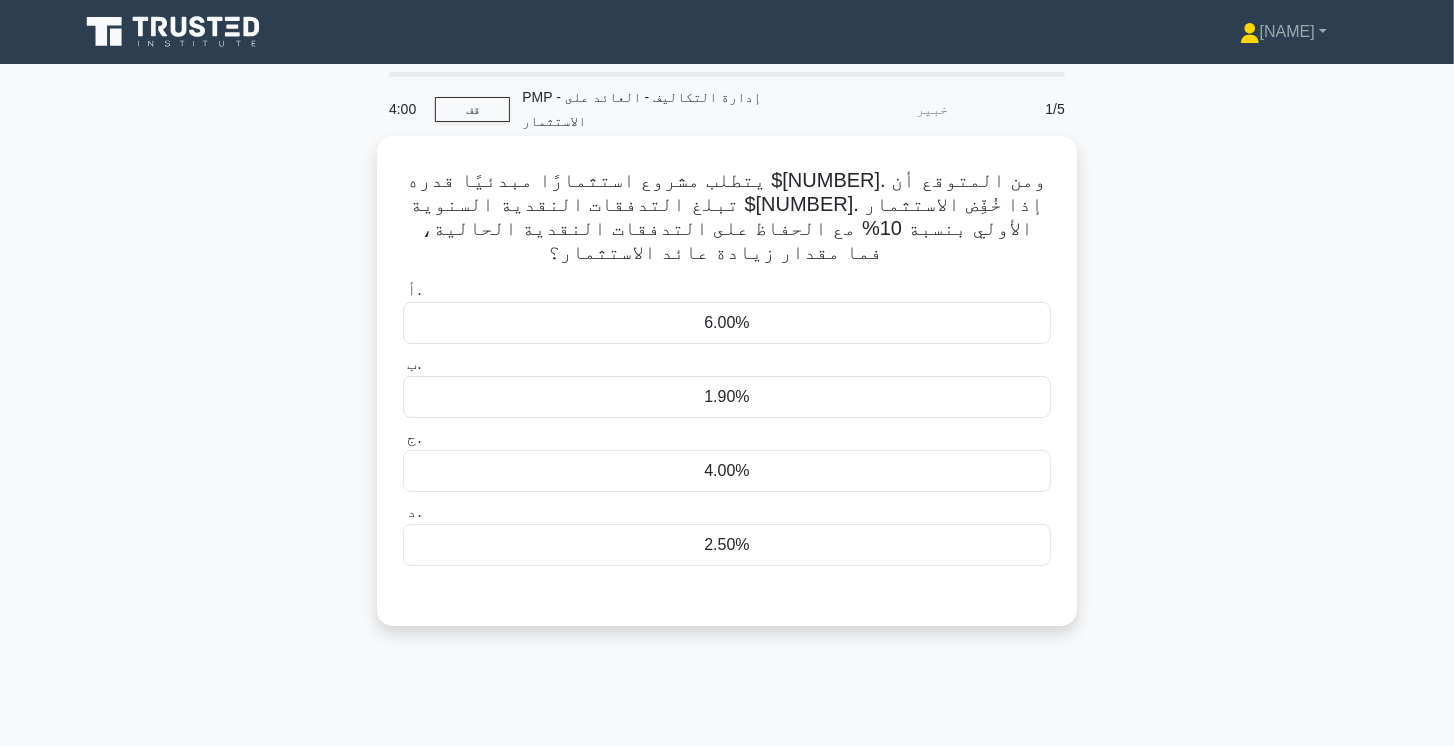 click on "1.90%" at bounding box center [727, 397] 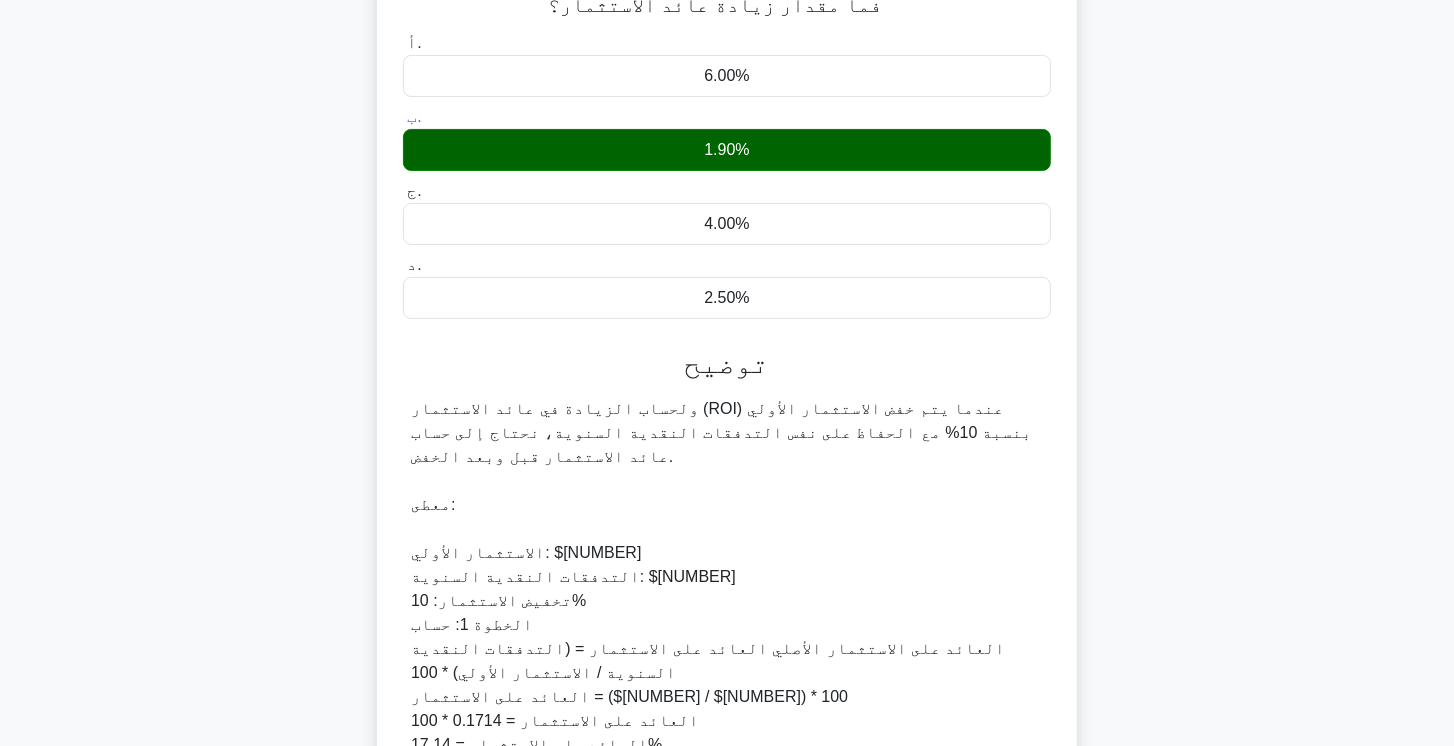 scroll, scrollTop: 0, scrollLeft: 0, axis: both 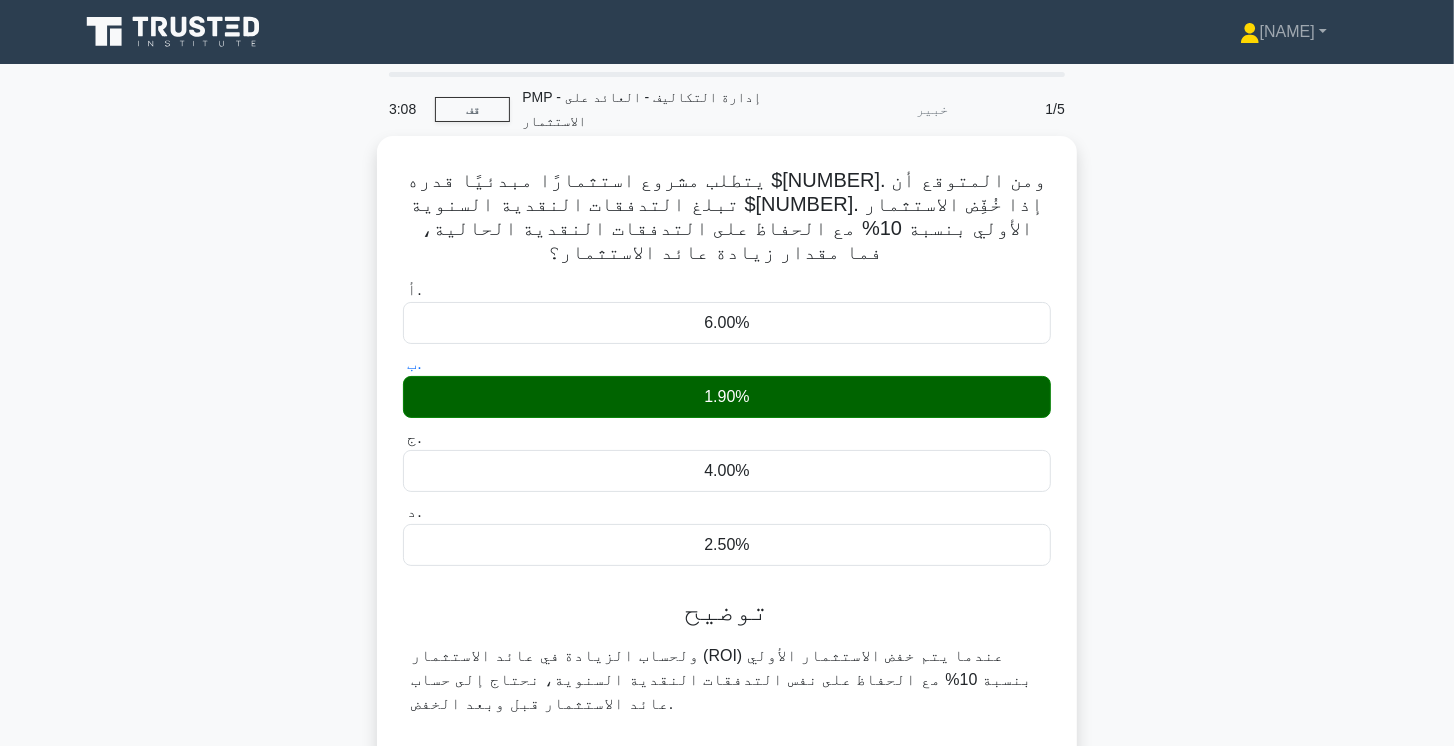 click on "يتطلب مشروع استثمارًا مبدئيًا قدره 700,000 دولار أمريكي. ومن المتوقع أن تبلغ التدفقات النقدية السنوية 120,000 دولار أمريكي. إذا خُفِّض الاستثمار الأولي بنسبة 10% مع الحفاظ على التدفقات النقدية الحالية، فما مقدار زيادة عائد الاستثمار؟
.spinner_0XTQ{transform-origin:center;animation:spinner_y6GP .75s linear infinite}@keyframes spinner_y6GP{100%{transform:rotate(360deg)}}
أ.
ب." at bounding box center (727, 919) 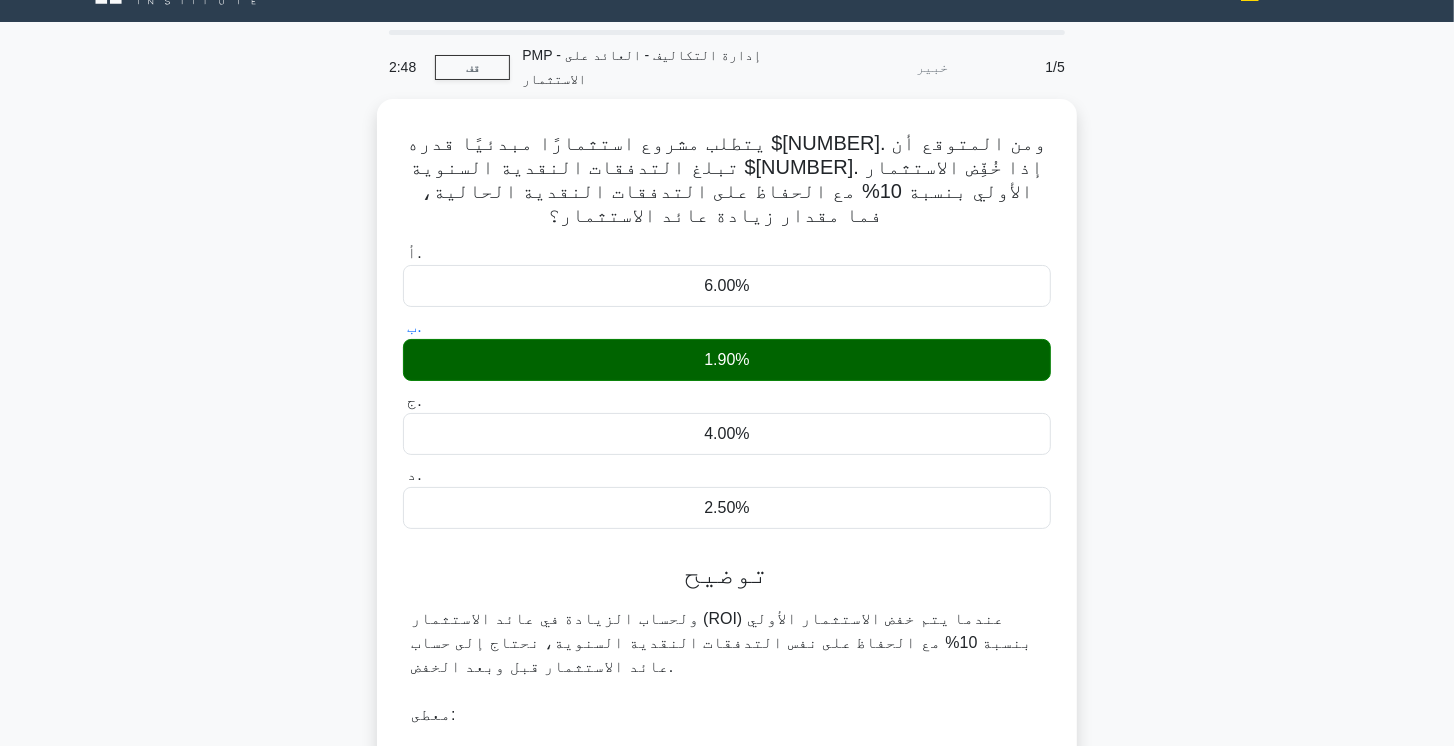 scroll, scrollTop: 0, scrollLeft: 0, axis: both 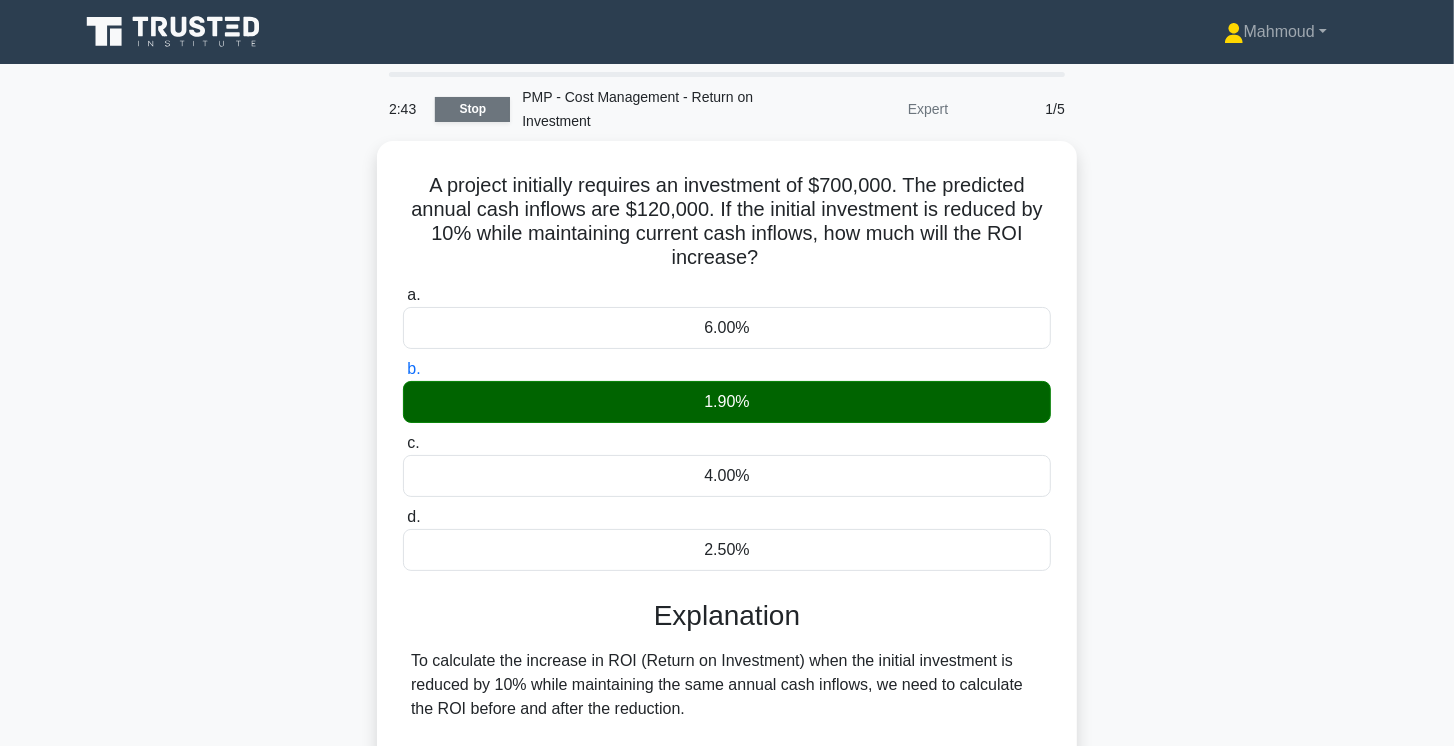 click on "Stop" at bounding box center (472, 109) 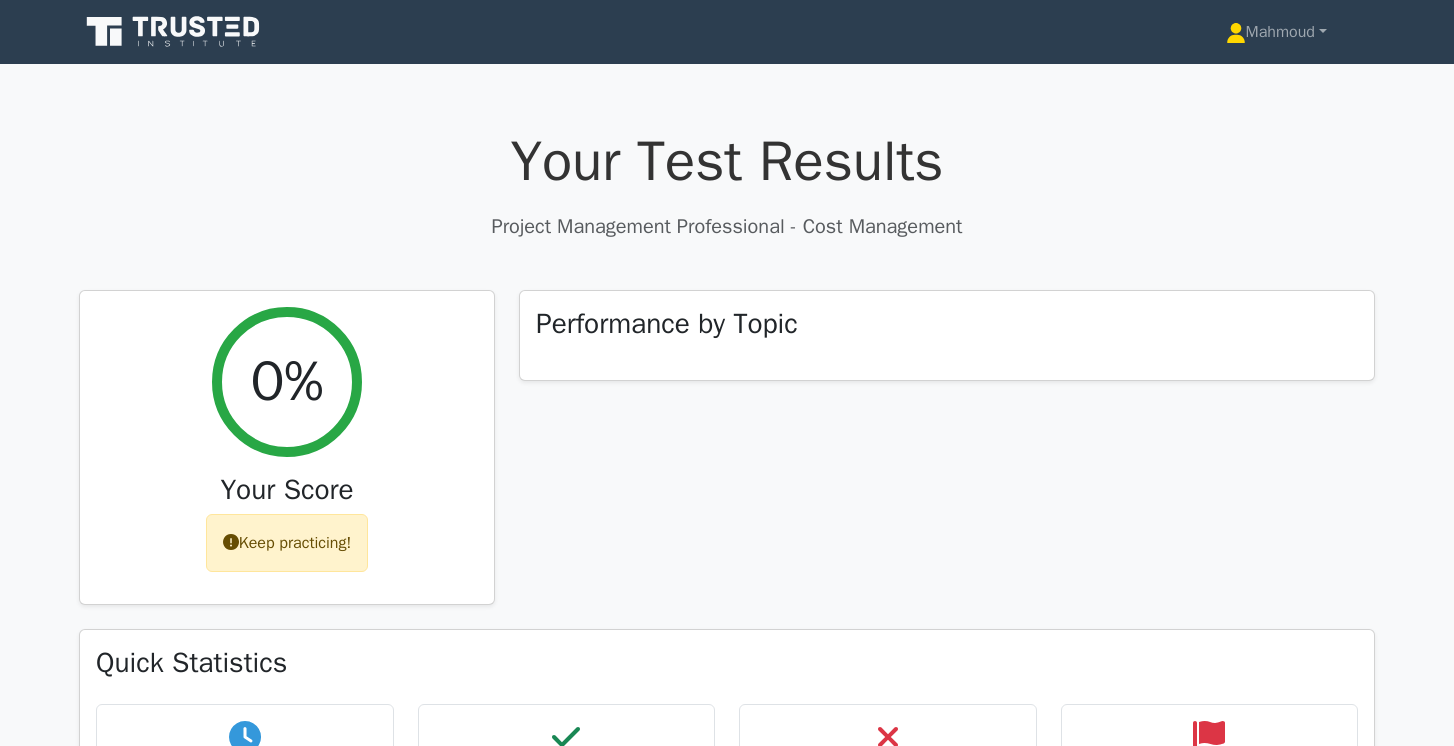 scroll, scrollTop: 0, scrollLeft: 0, axis: both 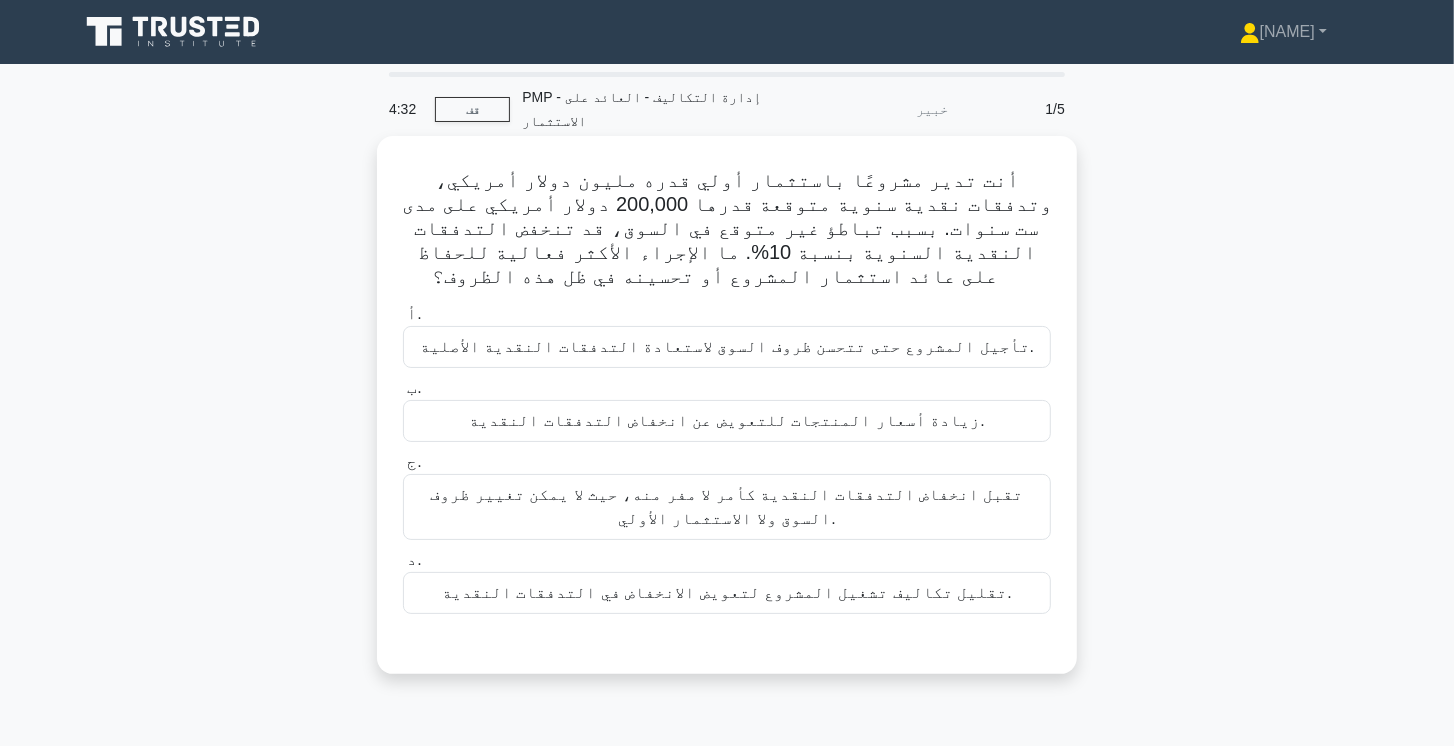 click on "تقليل تكاليف تشغيل المشروع لتعويض الانخفاض في التدفقات النقدية." at bounding box center (727, 592) 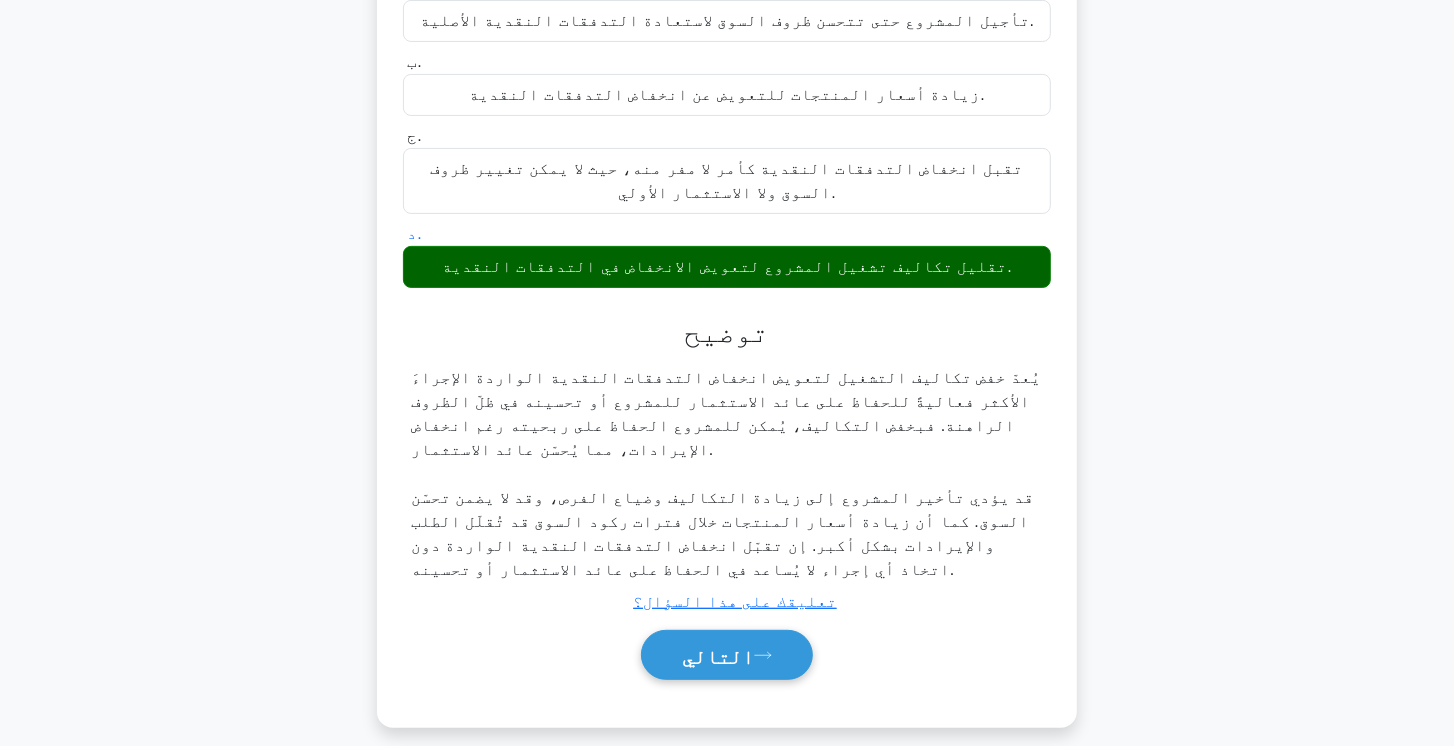 scroll, scrollTop: 334, scrollLeft: 0, axis: vertical 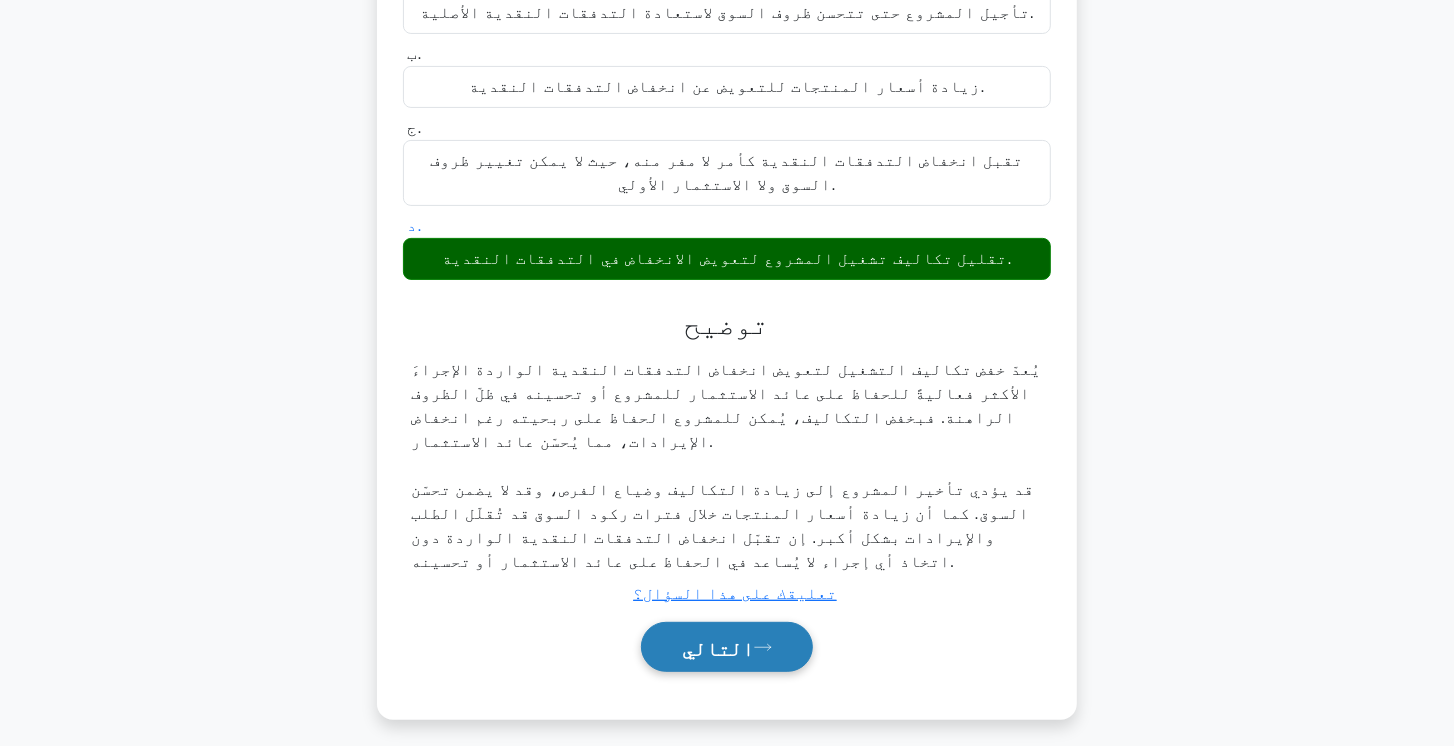 click on "التالي" at bounding box center [727, 647] 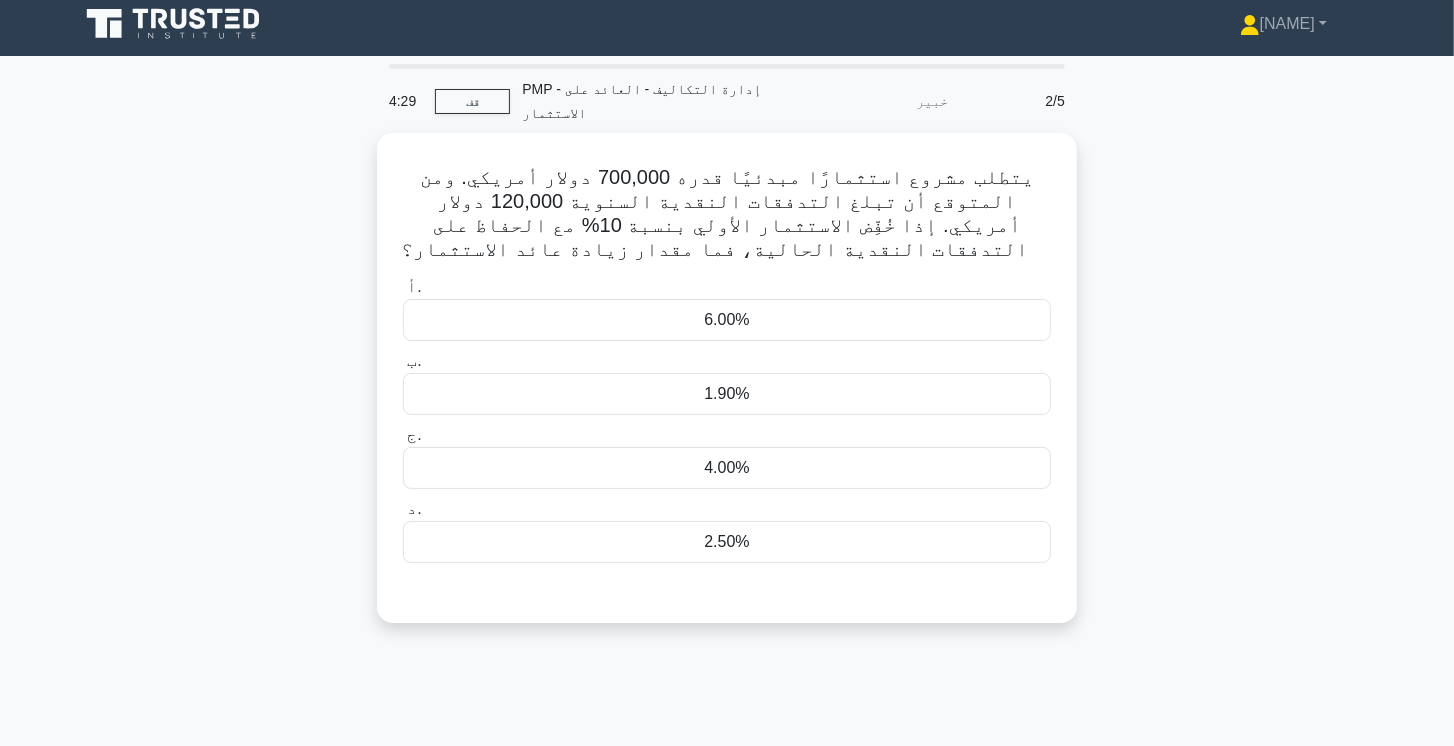 scroll, scrollTop: 0, scrollLeft: 0, axis: both 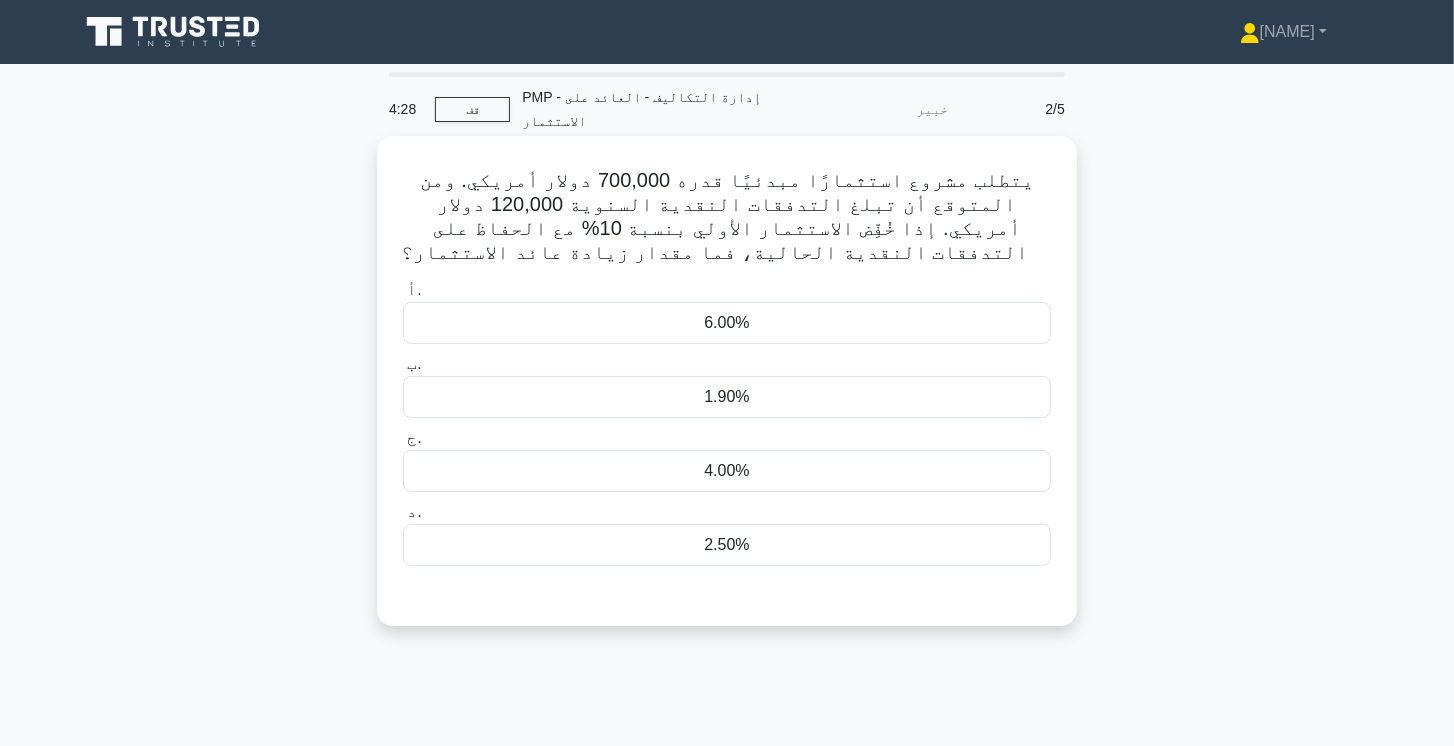 click on "1.90%" at bounding box center (727, 397) 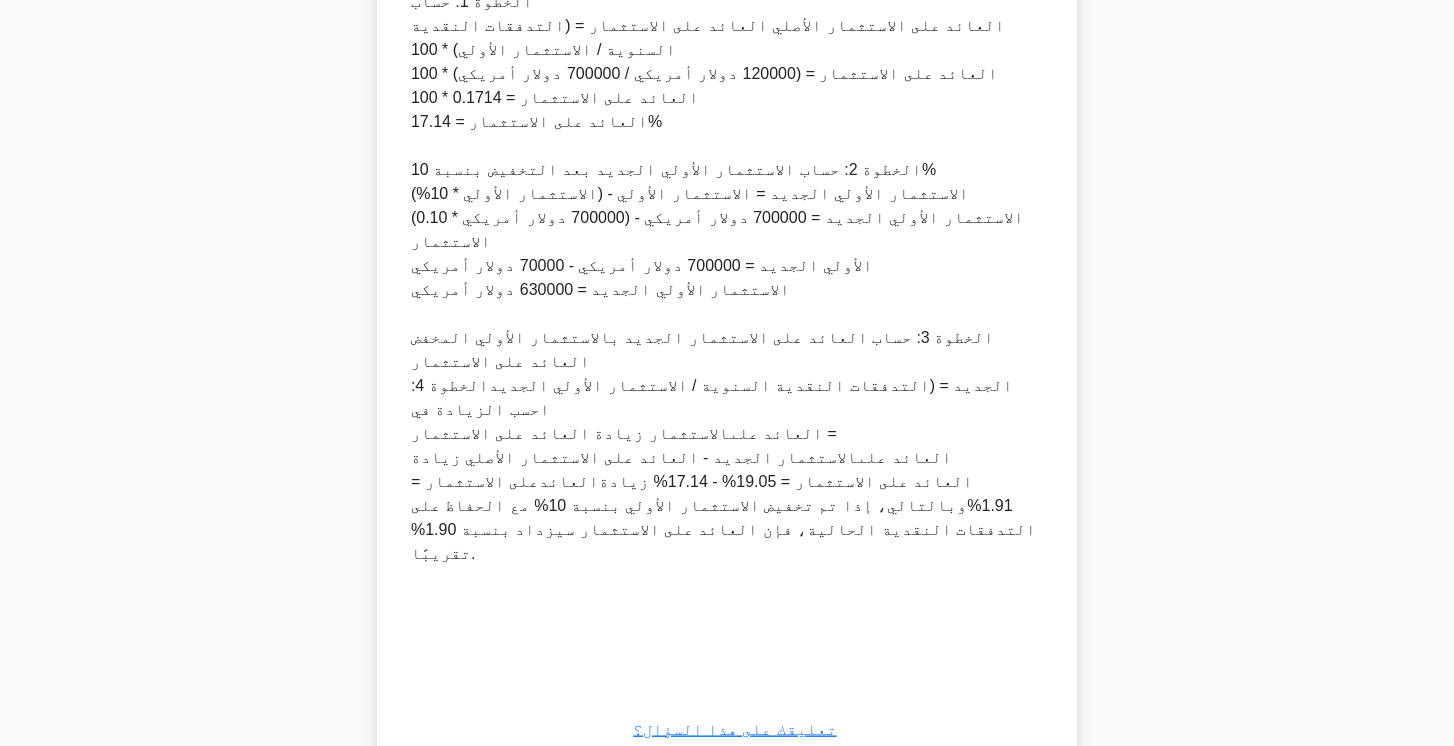 click on "التالي" at bounding box center (727, 783) 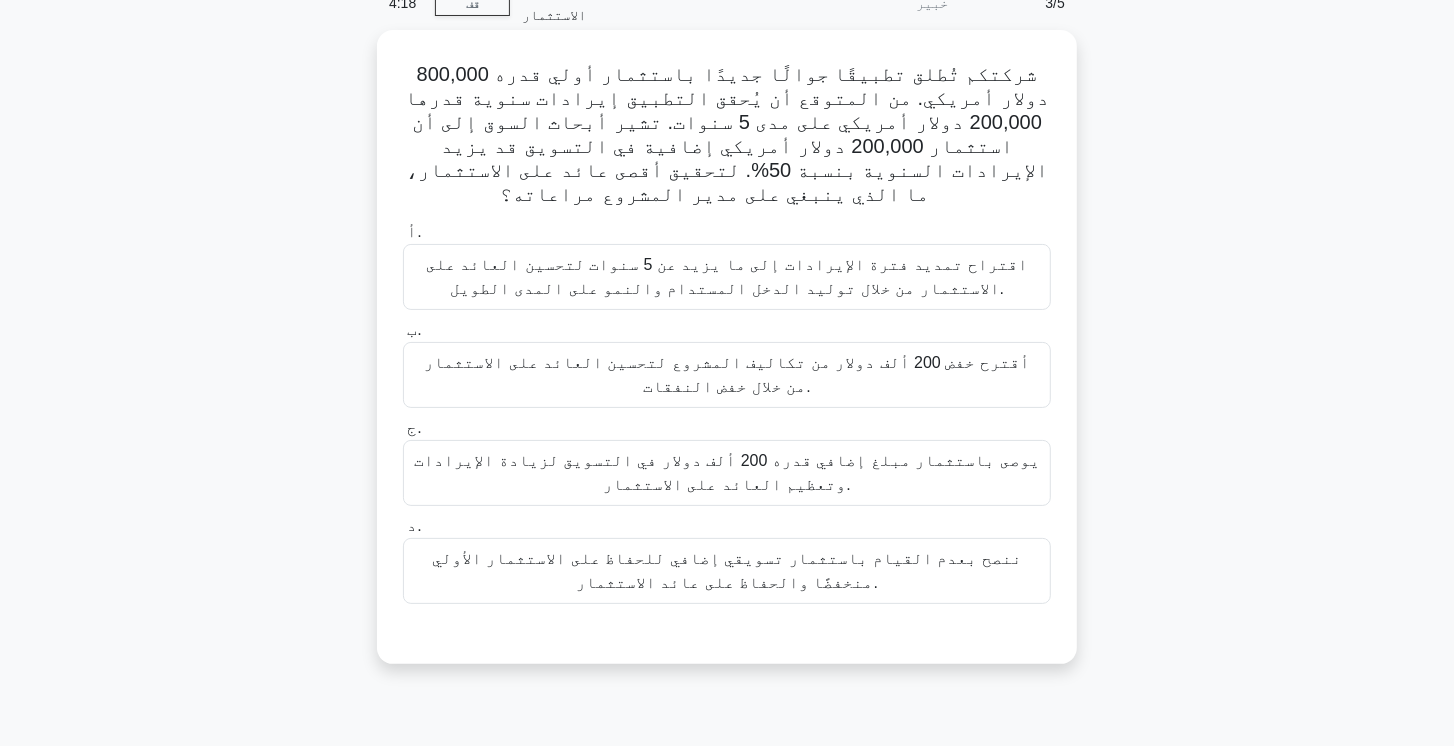 scroll, scrollTop: 0, scrollLeft: 0, axis: both 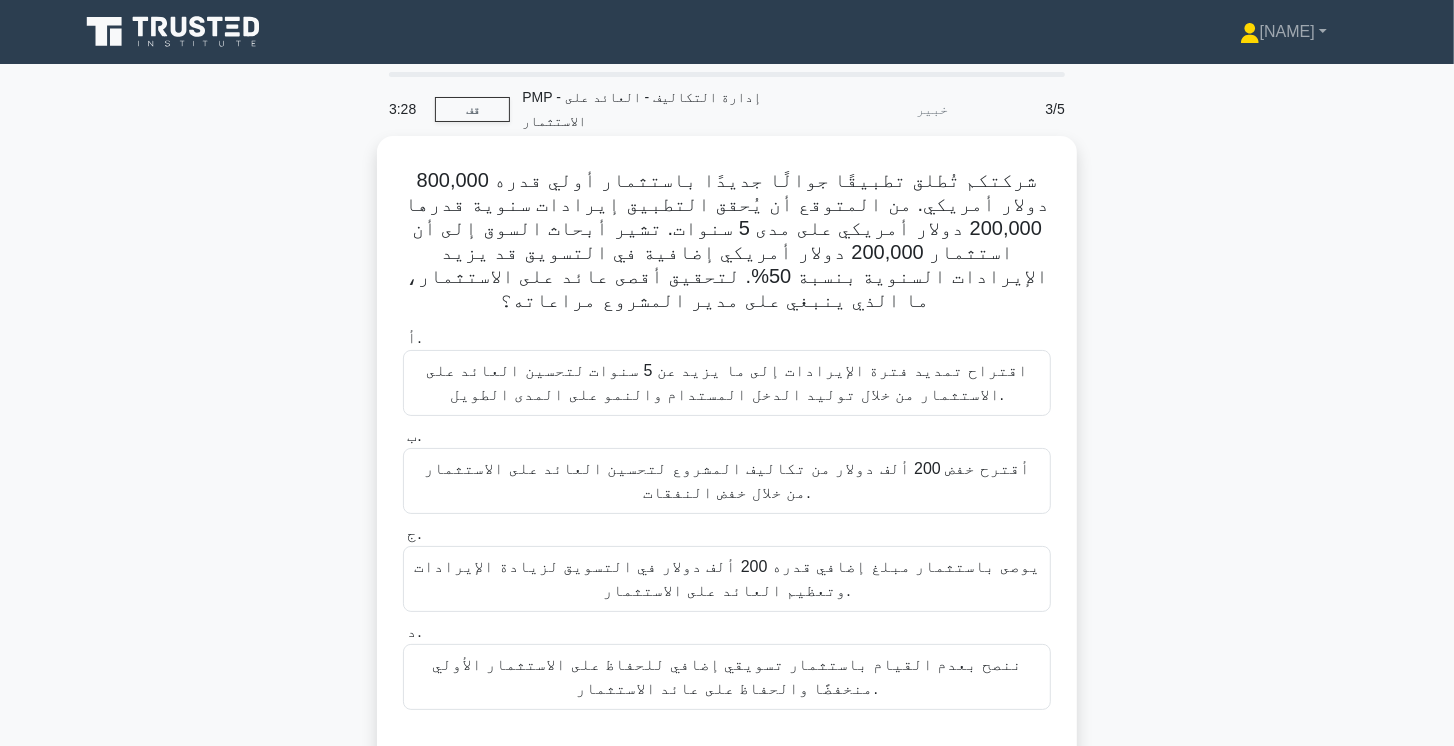 click on "ننصح بعدم القيام باستثمار تسويقي إضافي للحفاظ على الاستثمار الأولي منخفضًا والحفاظ على عائد الاستثمار." at bounding box center (727, 676) 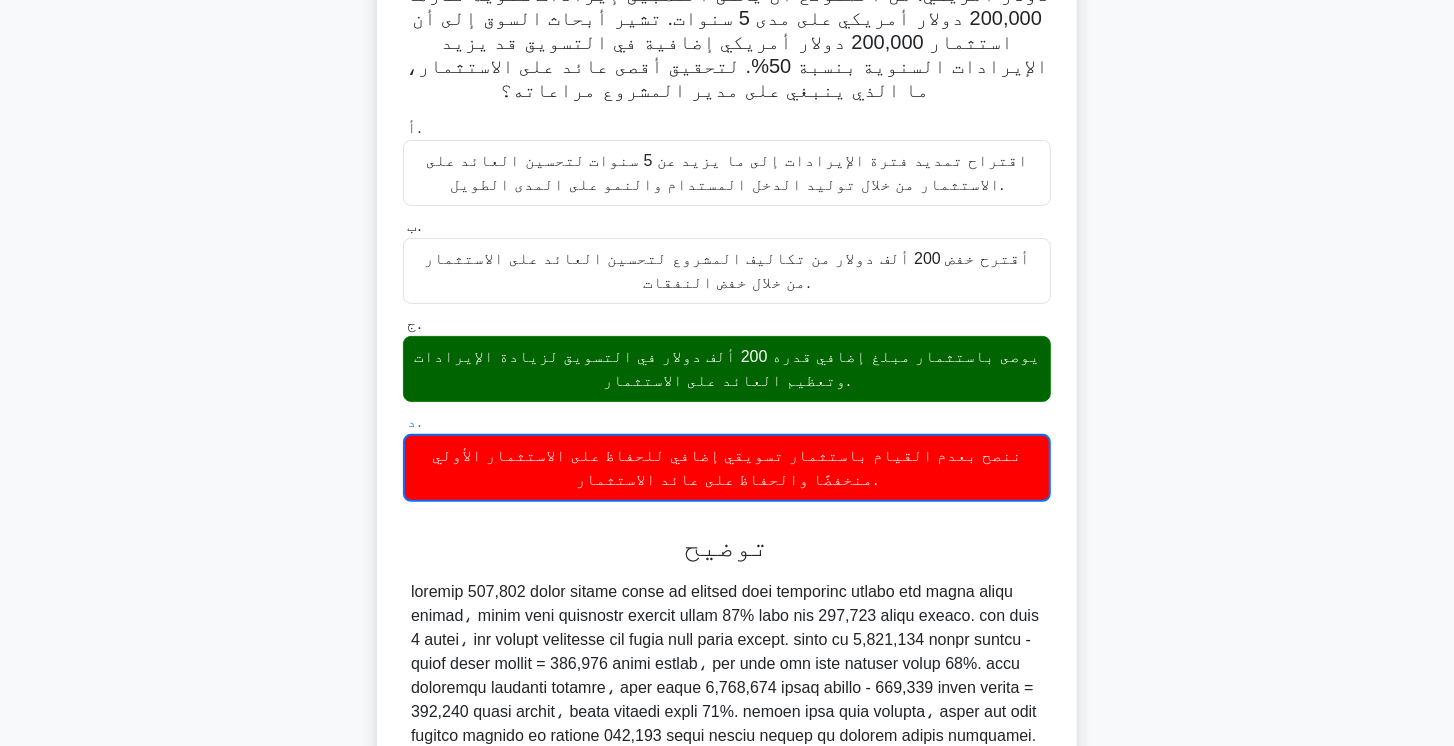 scroll, scrollTop: 287, scrollLeft: 0, axis: vertical 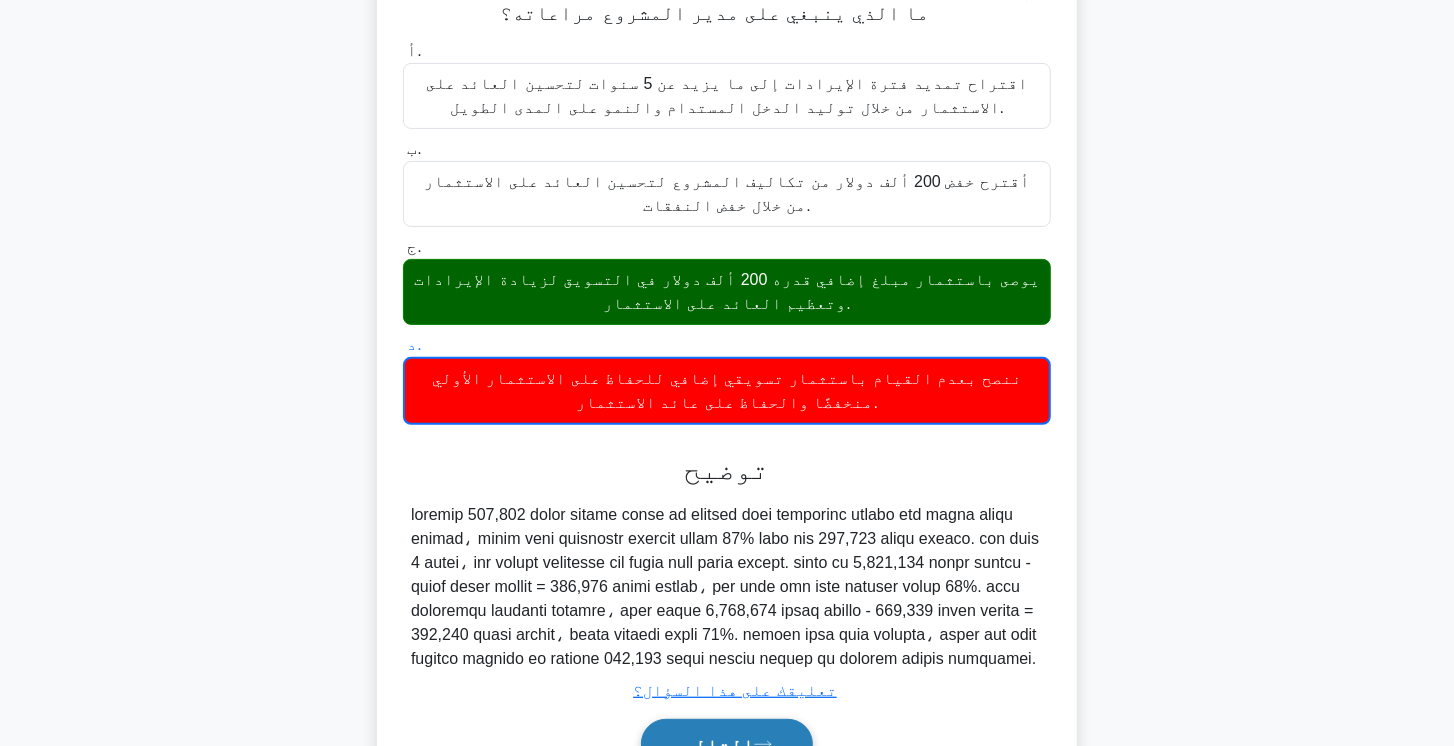 click 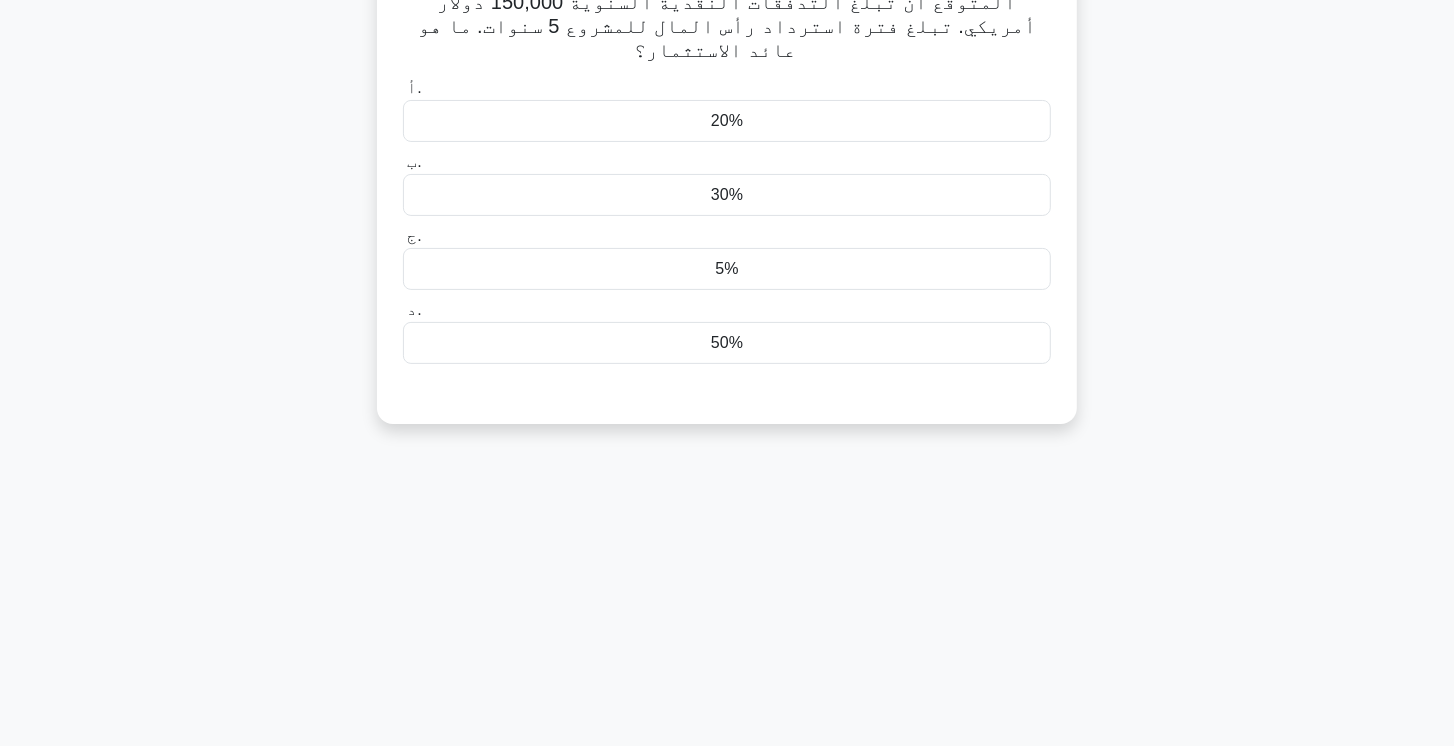 scroll, scrollTop: 0, scrollLeft: 0, axis: both 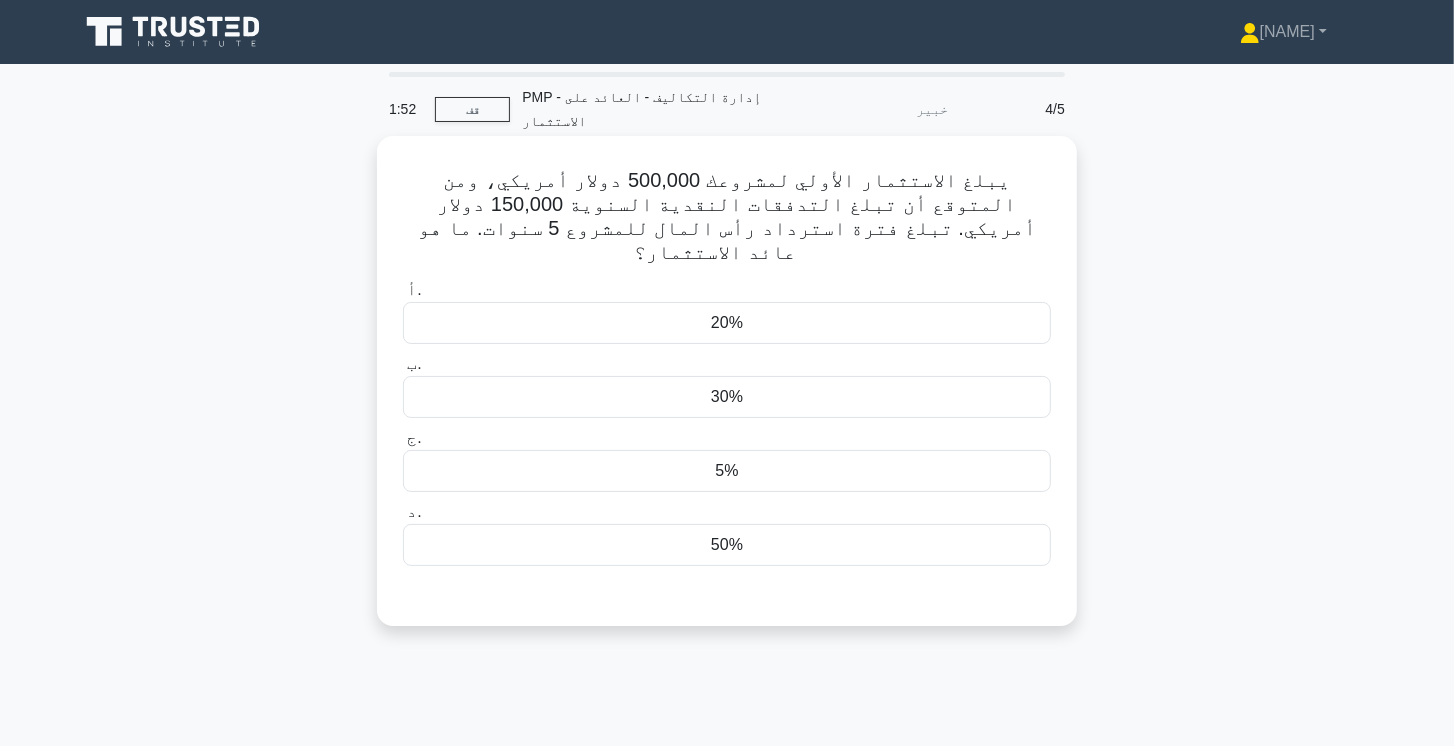 click on "30%" at bounding box center [727, 397] 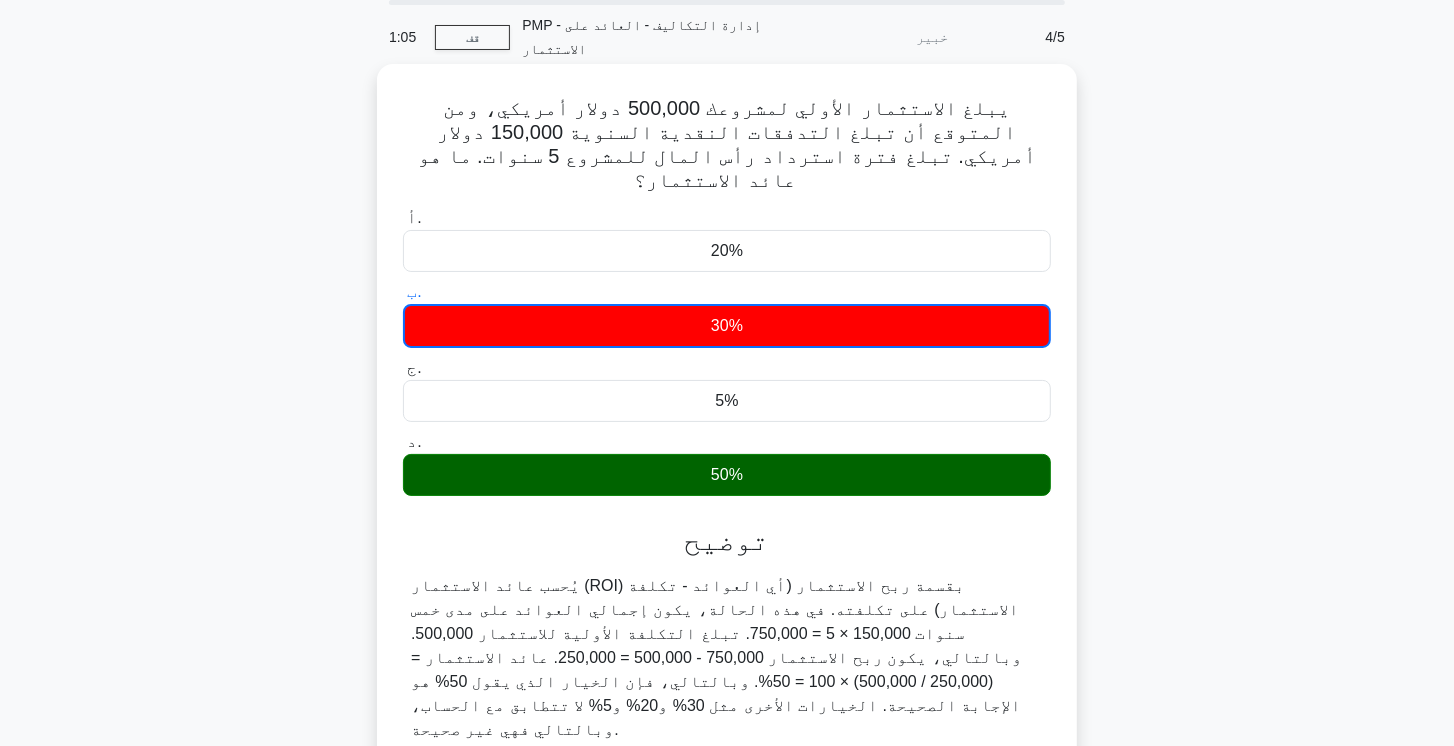 scroll, scrollTop: 114, scrollLeft: 0, axis: vertical 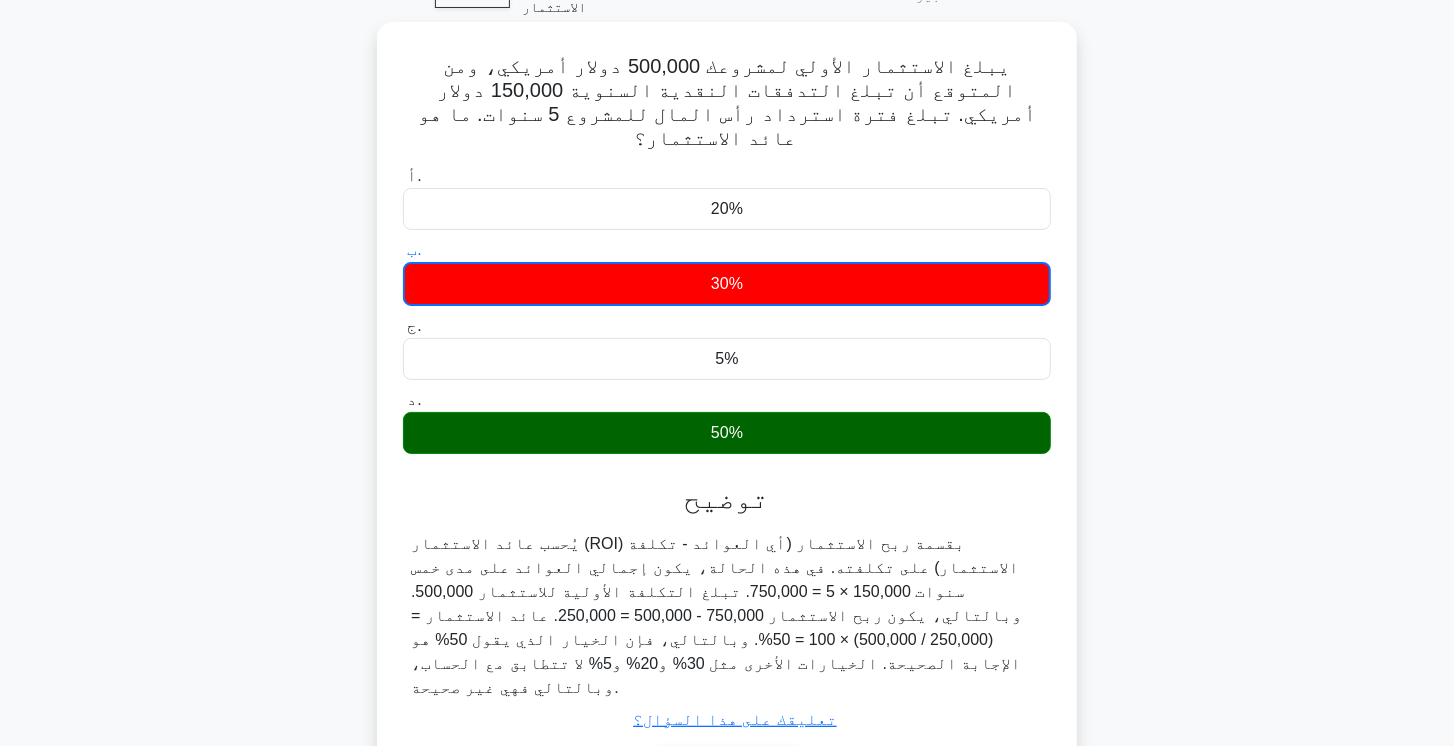 click on "التالي" at bounding box center (727, 773) 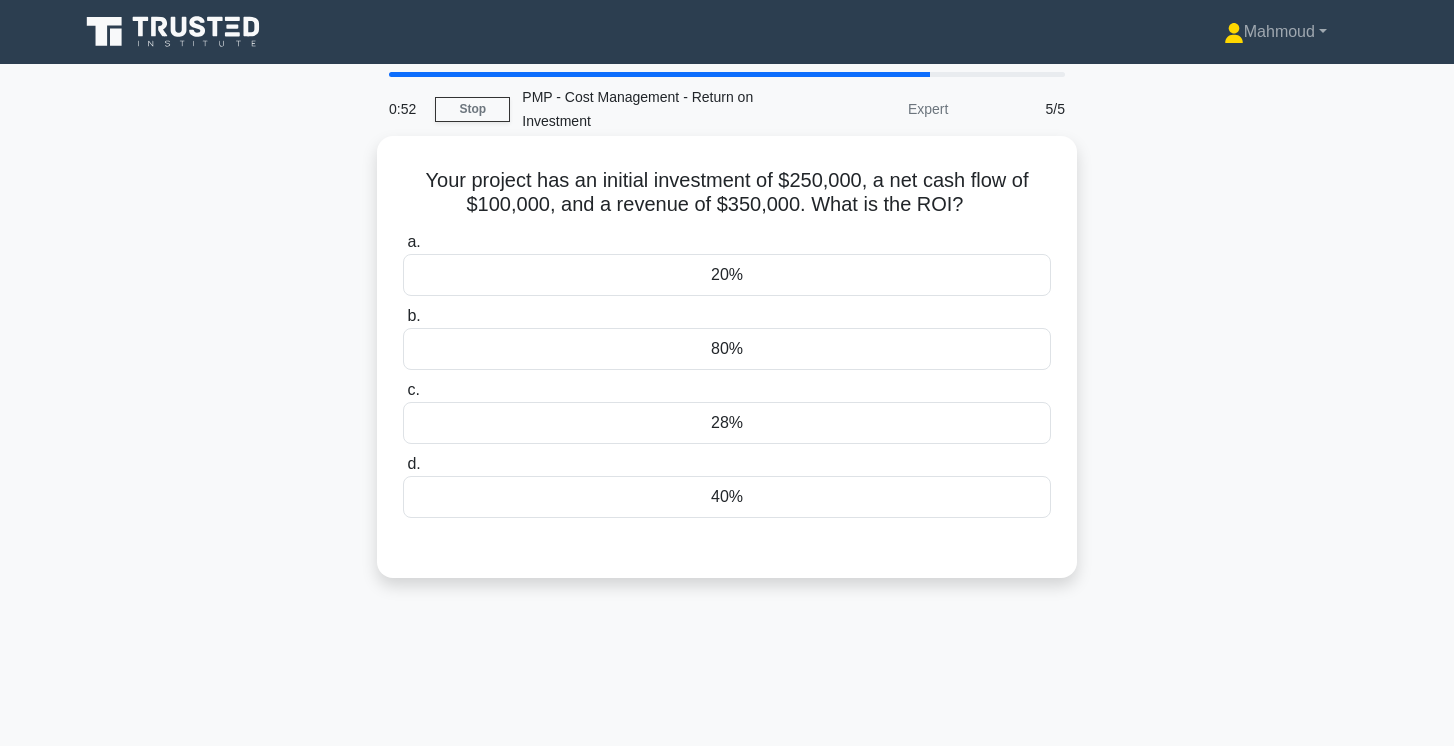 scroll, scrollTop: 0, scrollLeft: 0, axis: both 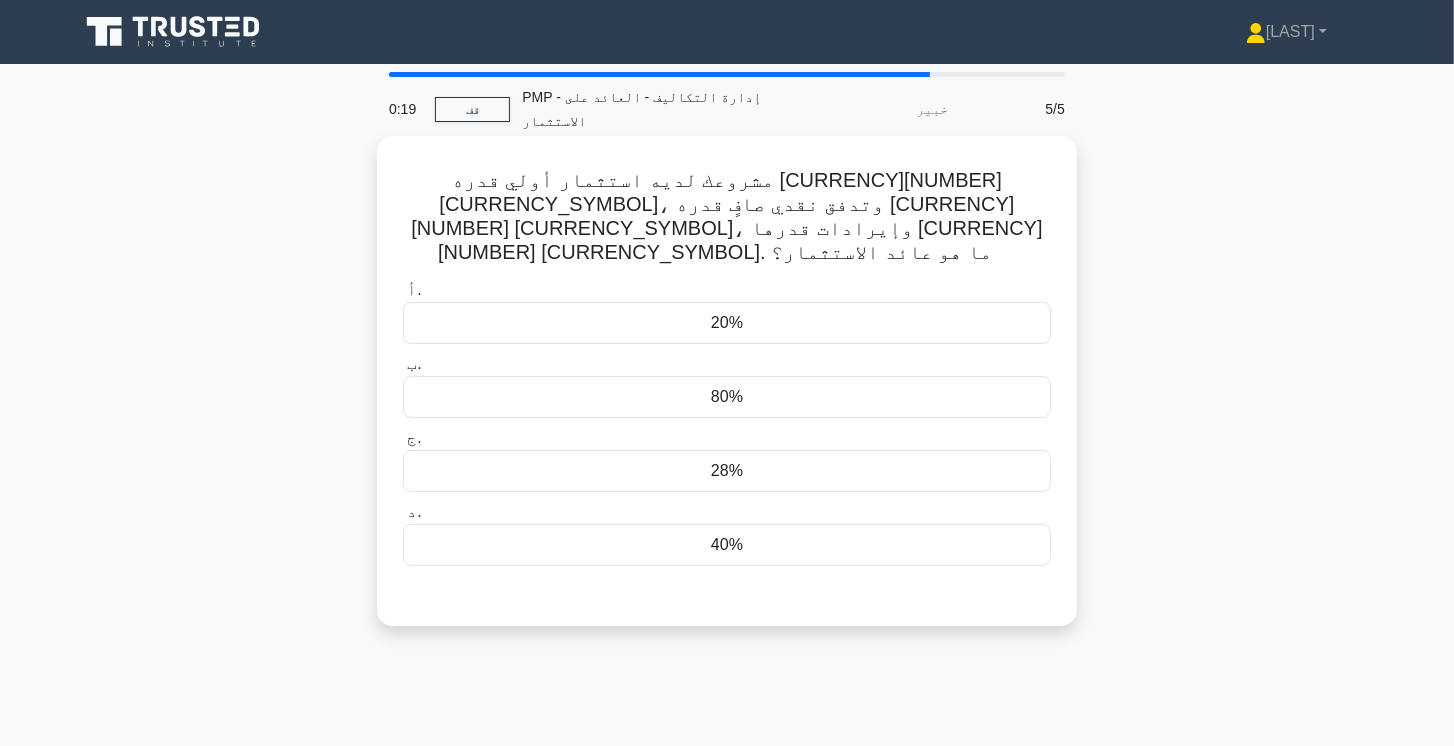 click on "40%" at bounding box center [727, 545] 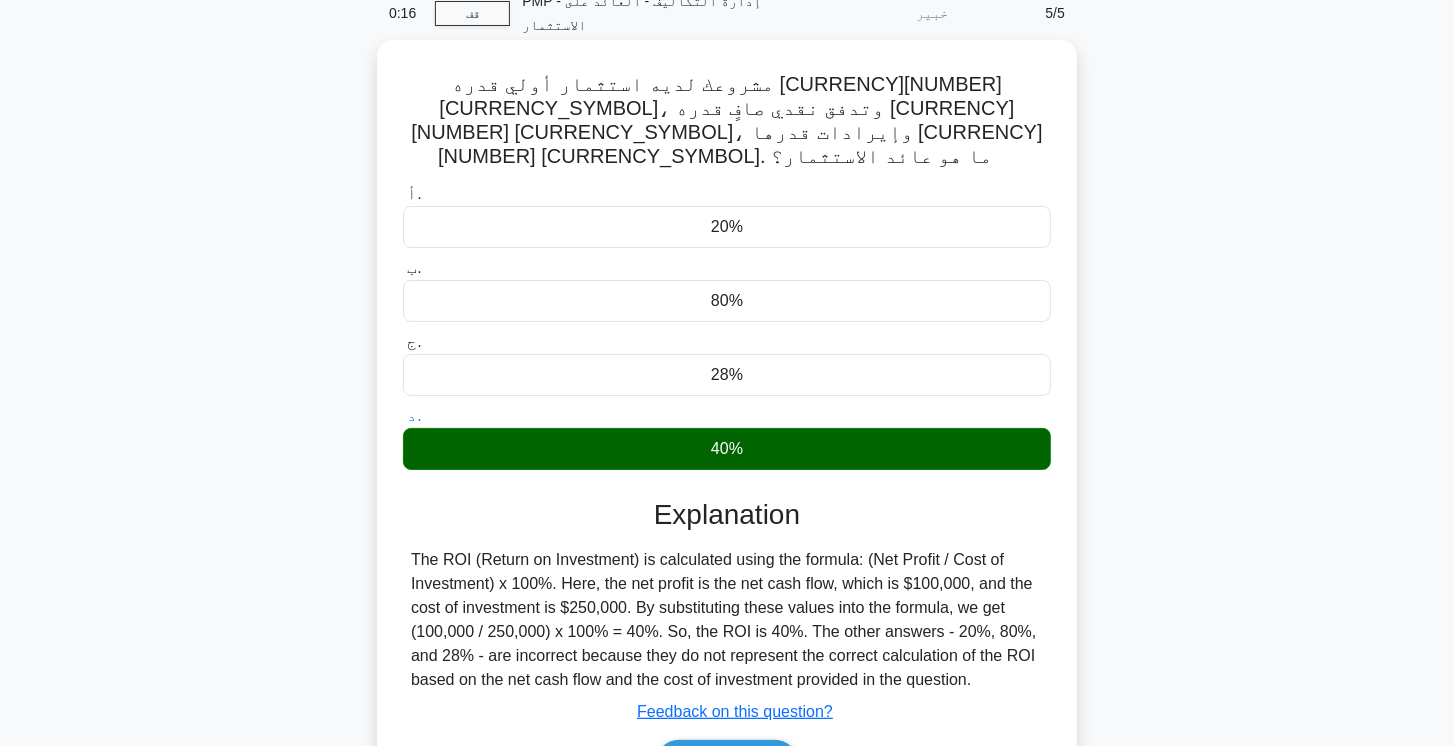 scroll, scrollTop: 334, scrollLeft: 0, axis: vertical 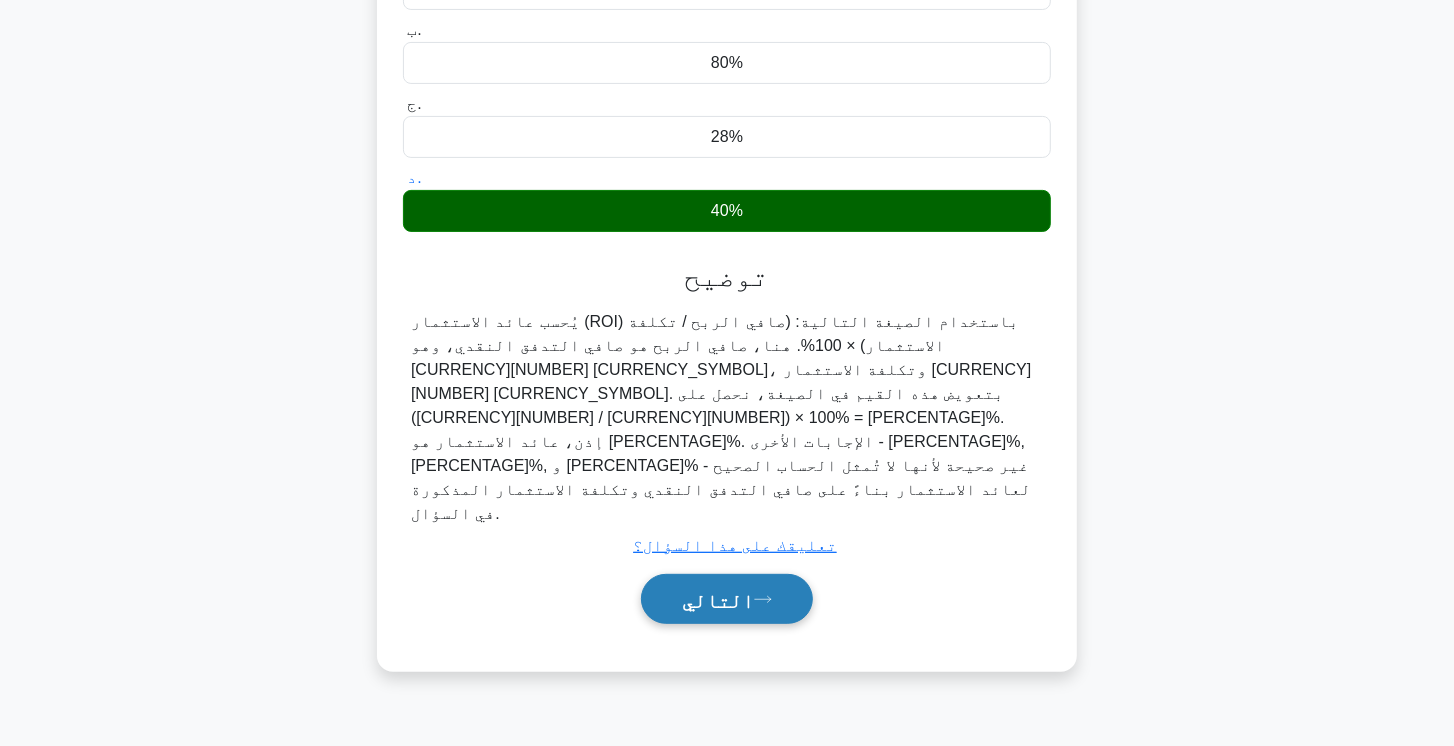 click on "التالي" at bounding box center [727, 599] 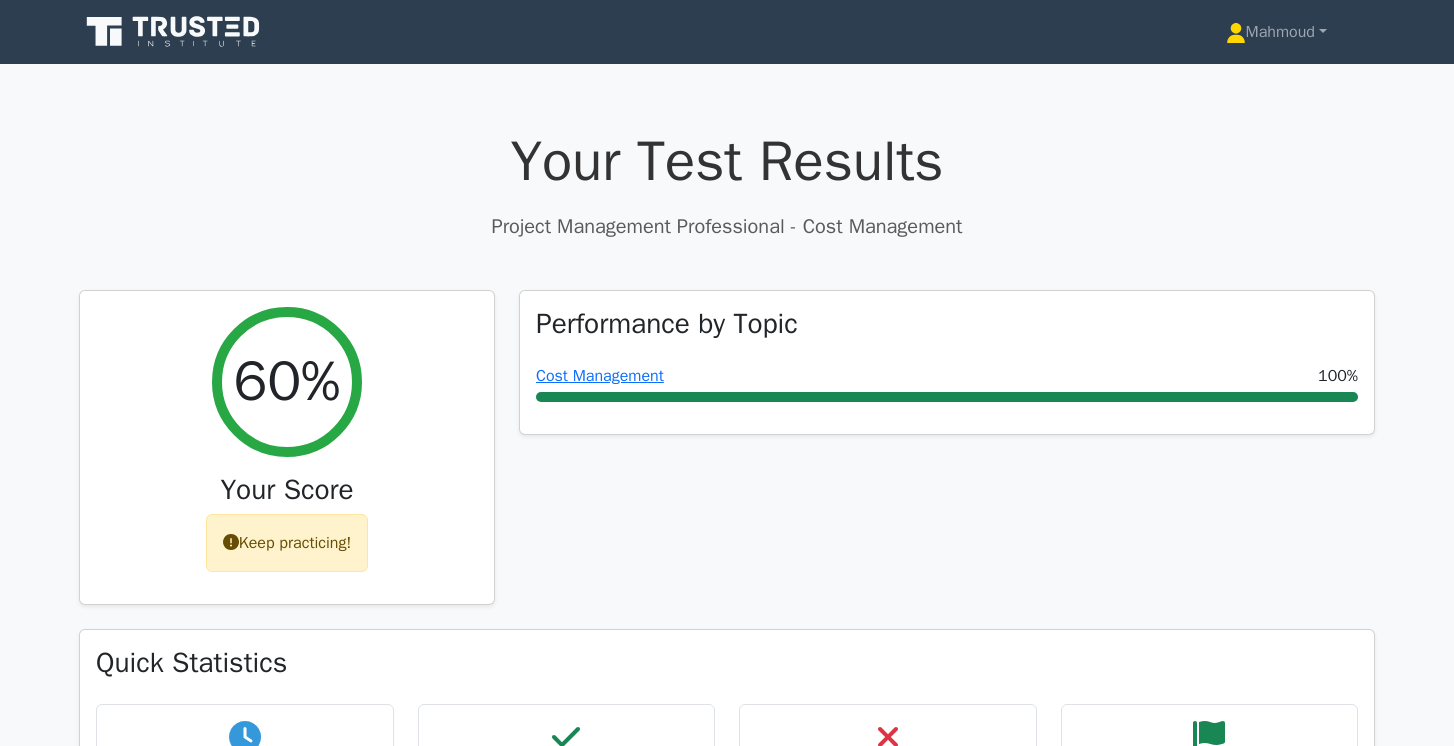 scroll, scrollTop: 0, scrollLeft: 0, axis: both 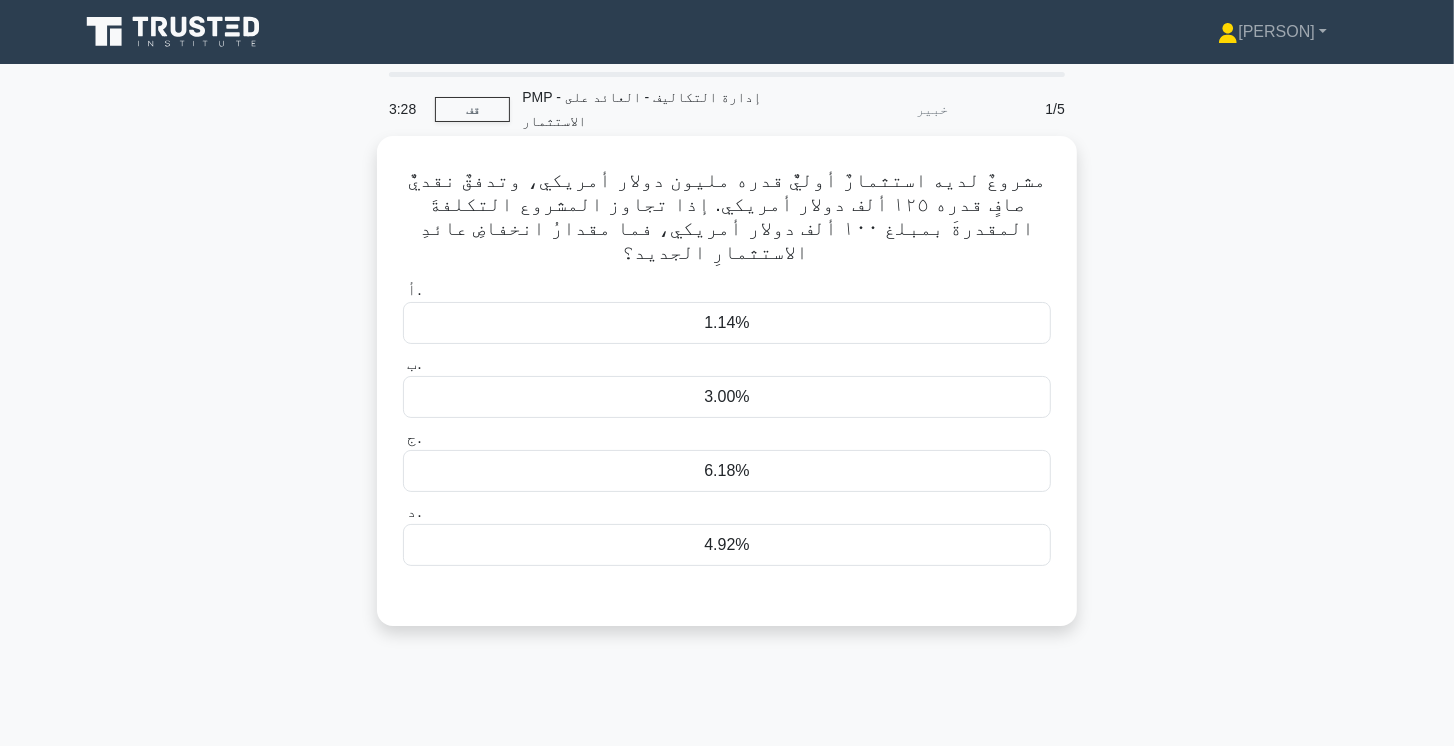 click on "1.14%" at bounding box center [727, 323] 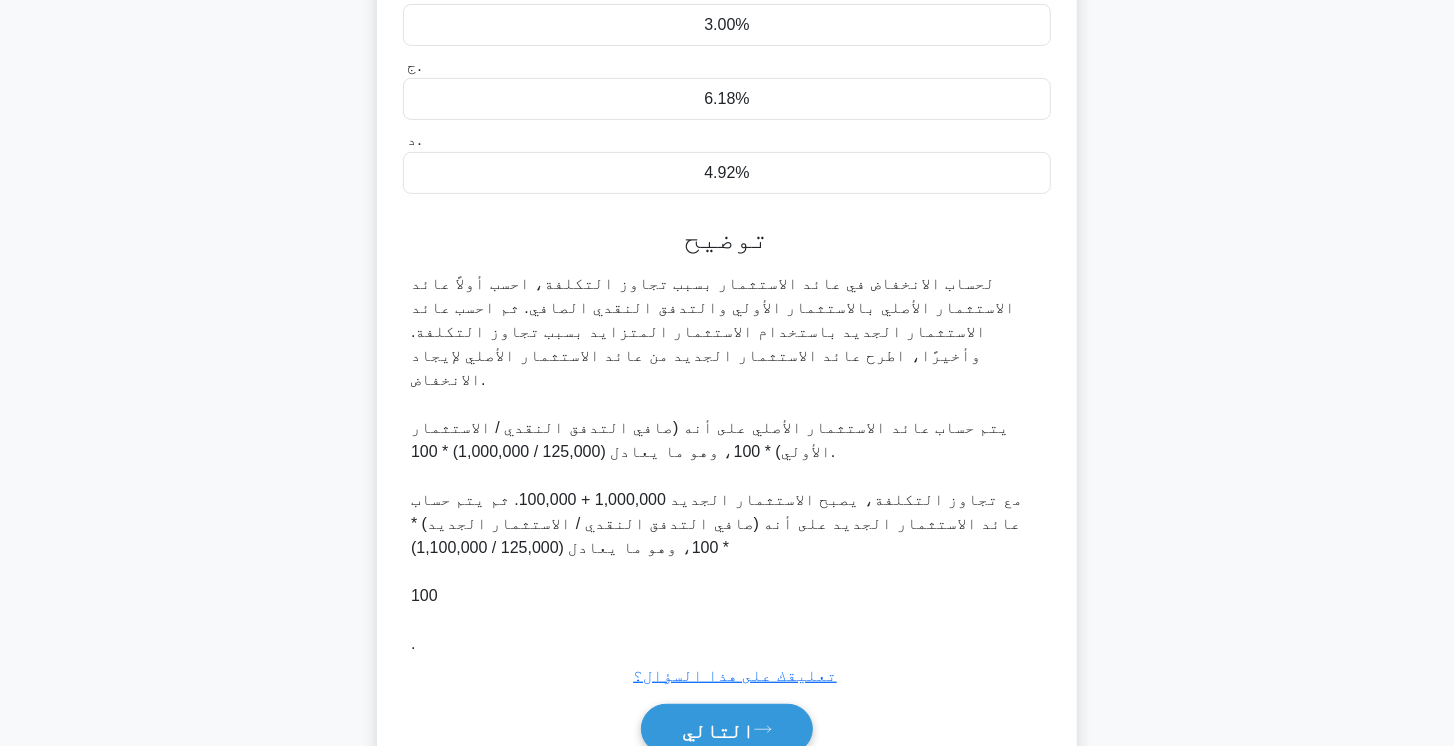 scroll, scrollTop: 390, scrollLeft: 0, axis: vertical 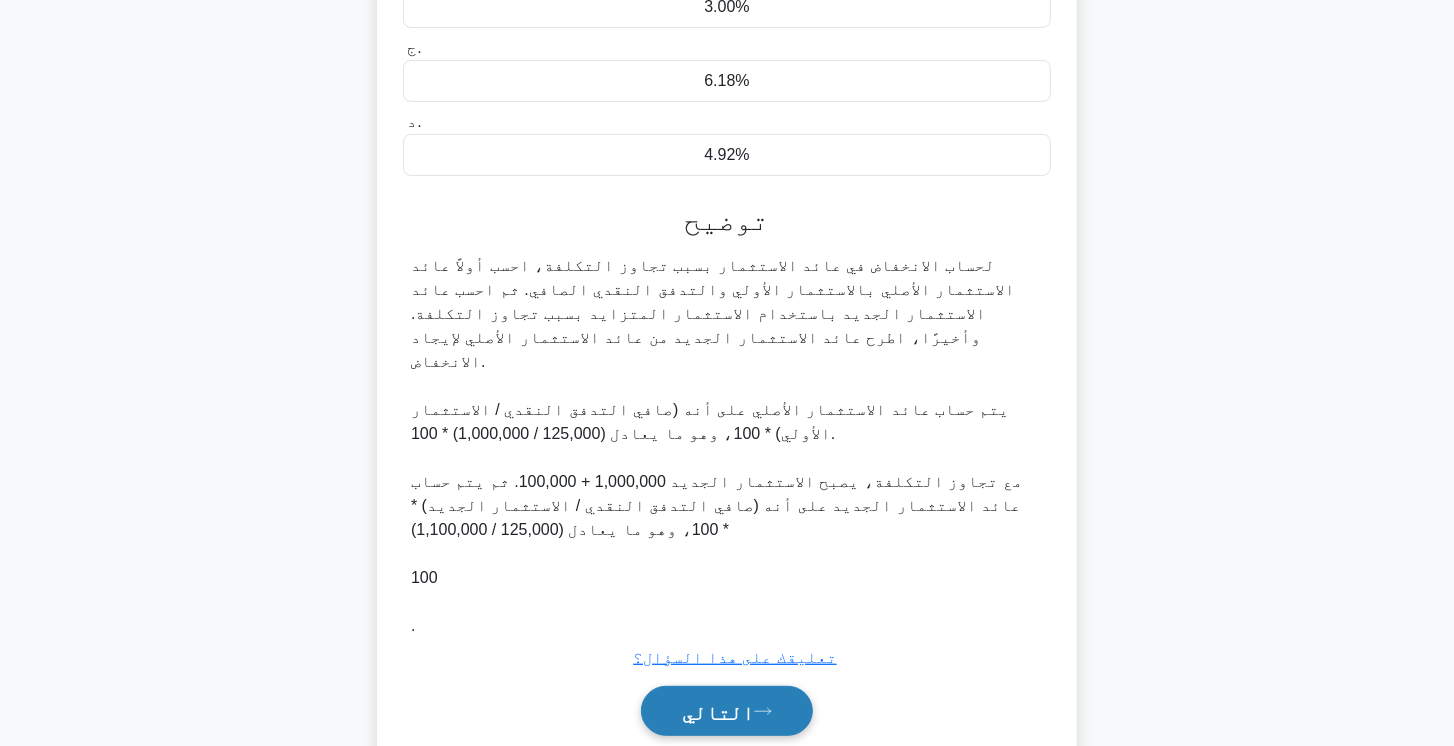 click on "التالي" at bounding box center (718, 712) 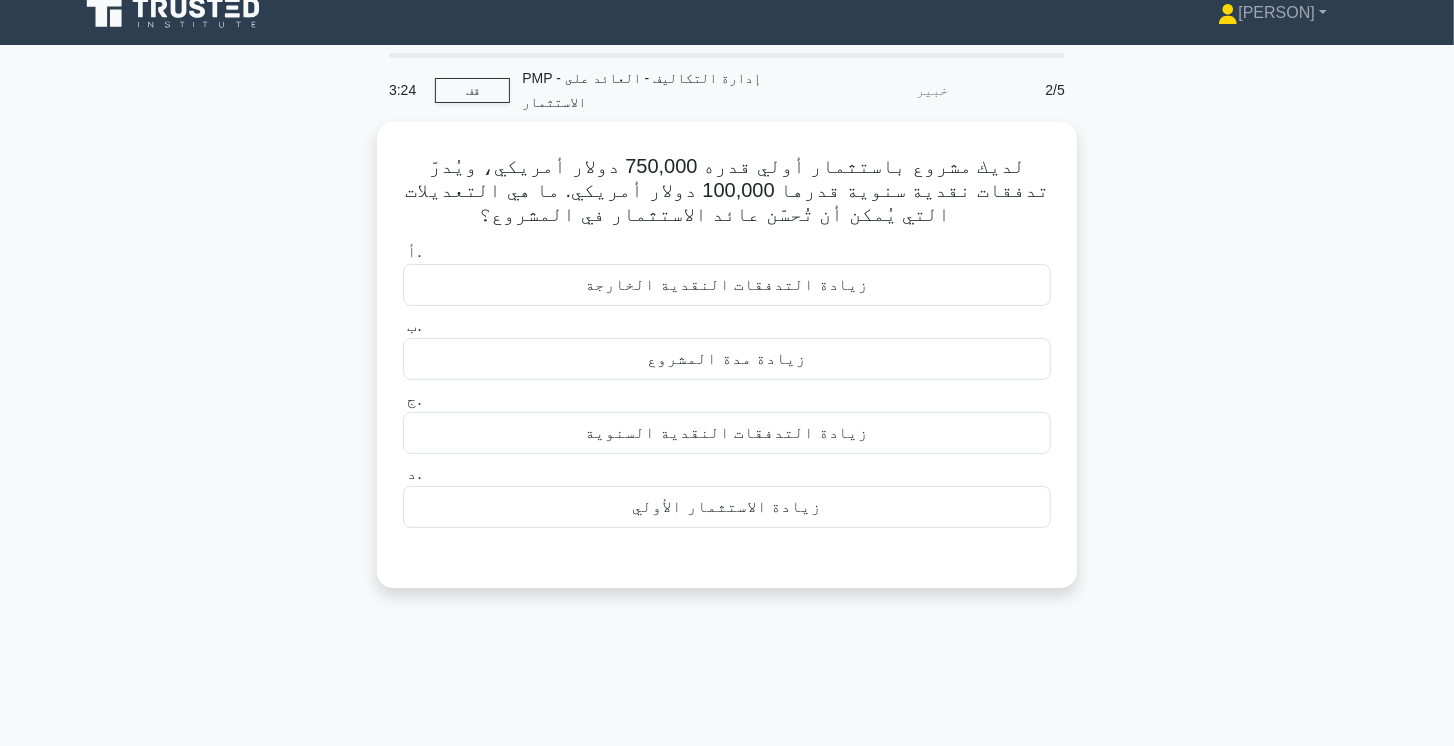 scroll, scrollTop: 0, scrollLeft: 0, axis: both 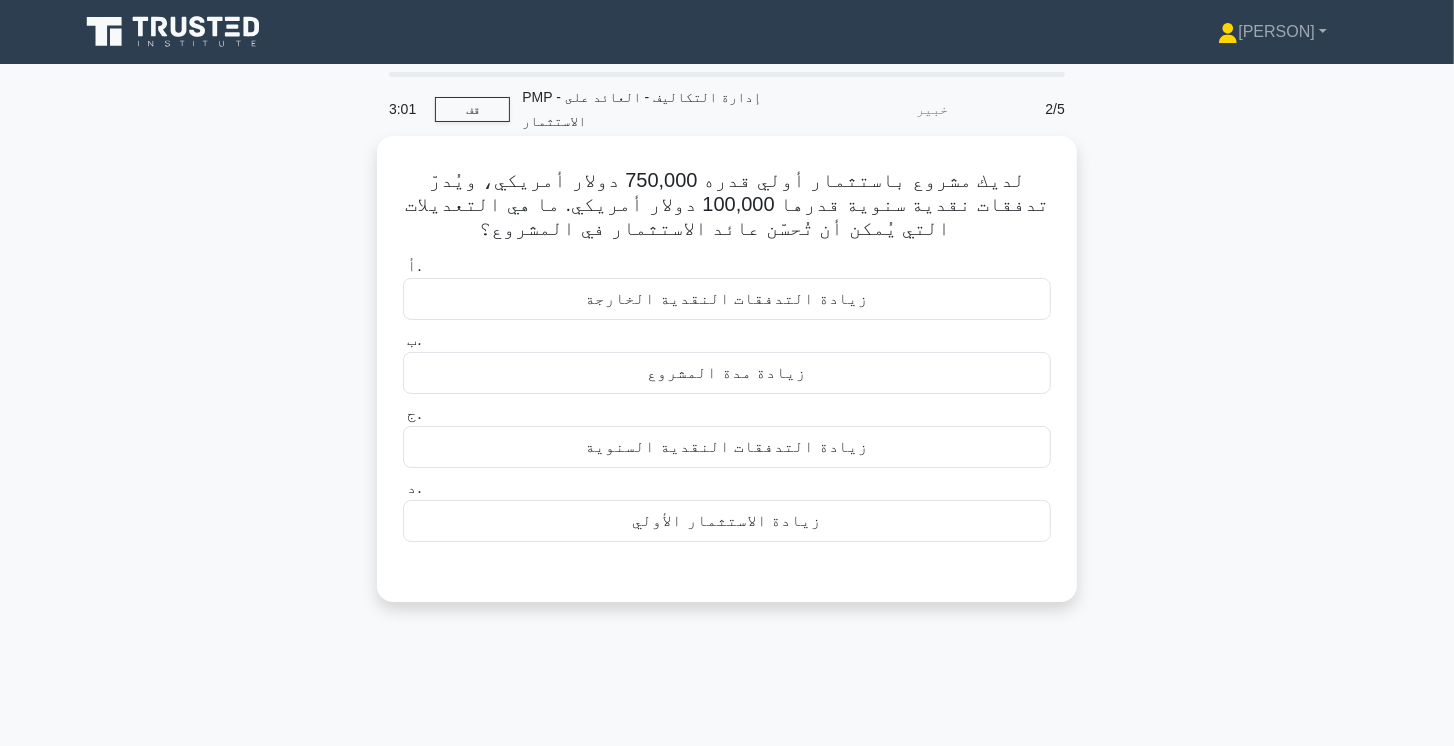 click on "زيادة التدفقات النقدية السنوية" at bounding box center (727, 447) 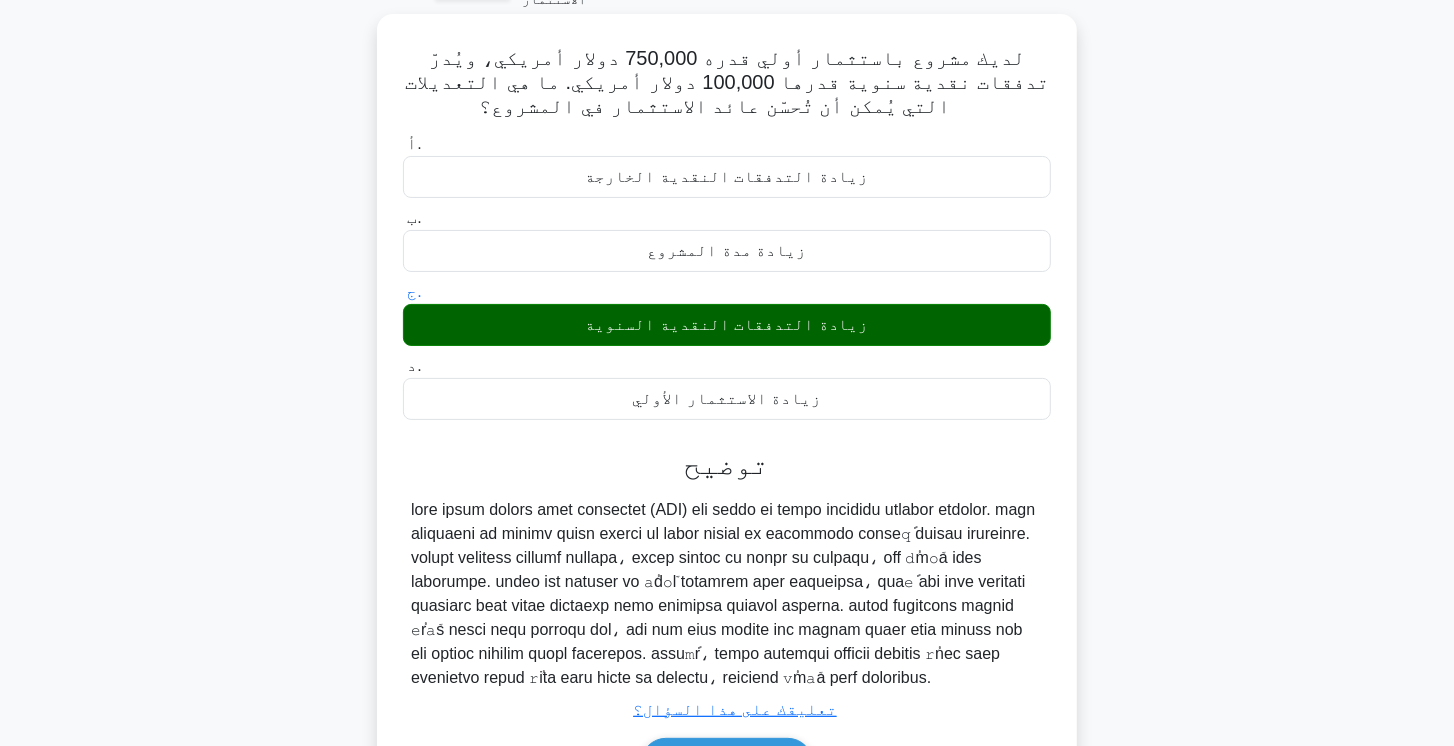 scroll, scrollTop: 334, scrollLeft: 0, axis: vertical 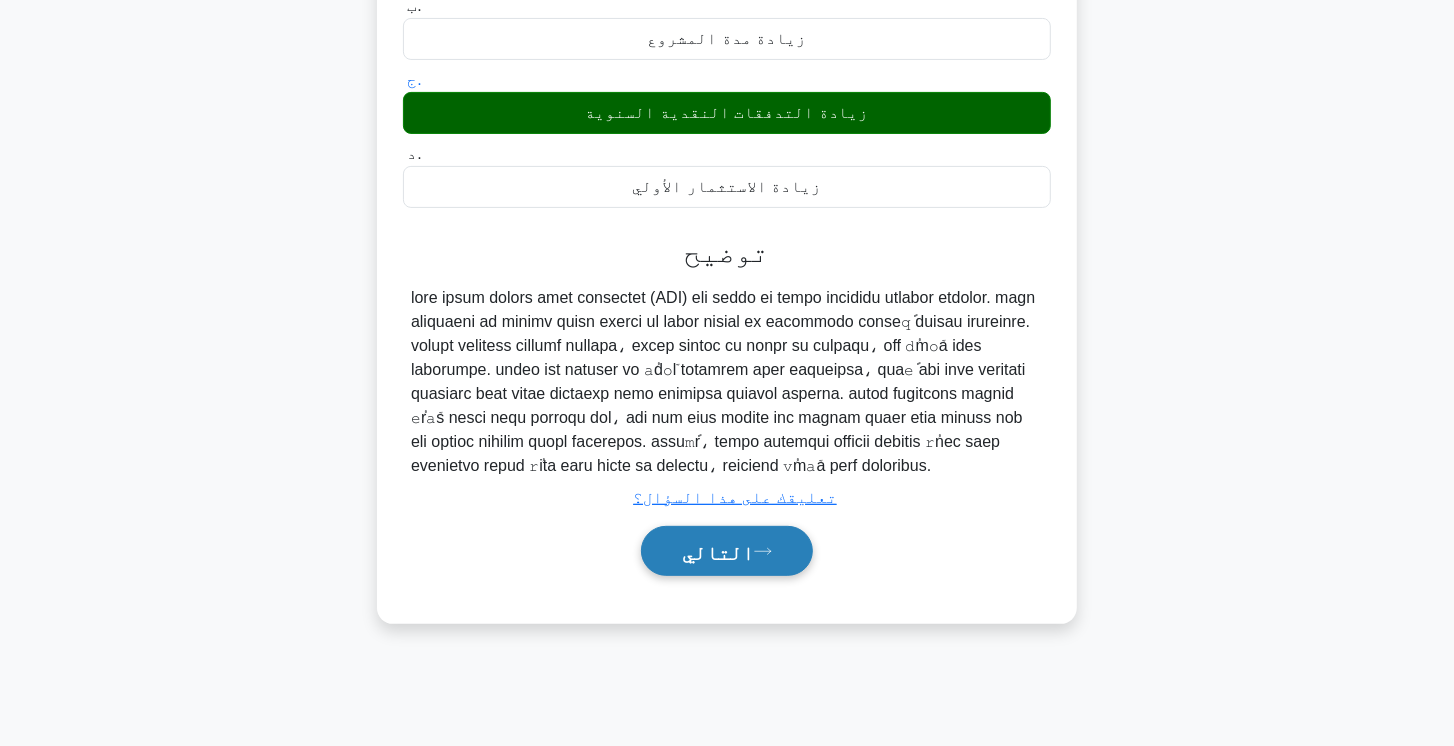 click on "التالي" at bounding box center [718, 552] 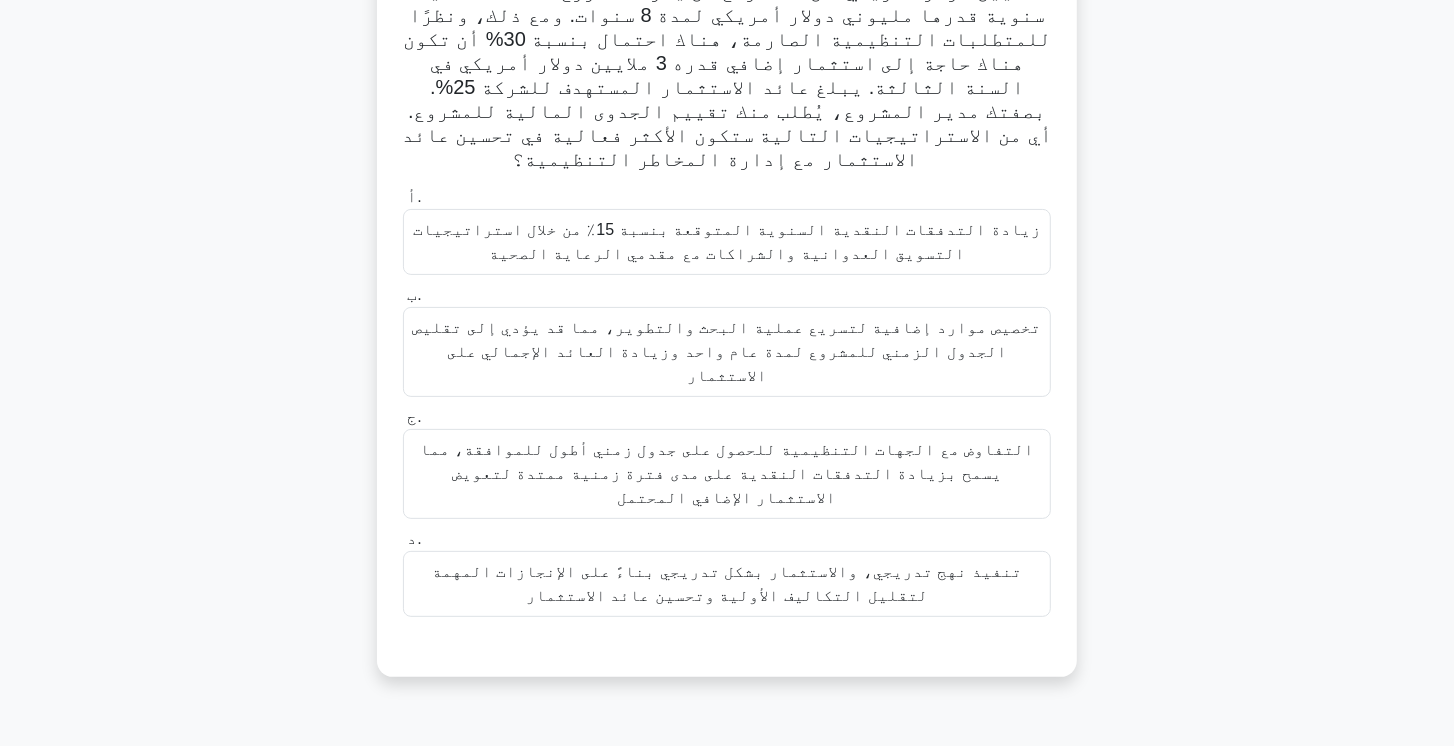 scroll, scrollTop: 0, scrollLeft: 0, axis: both 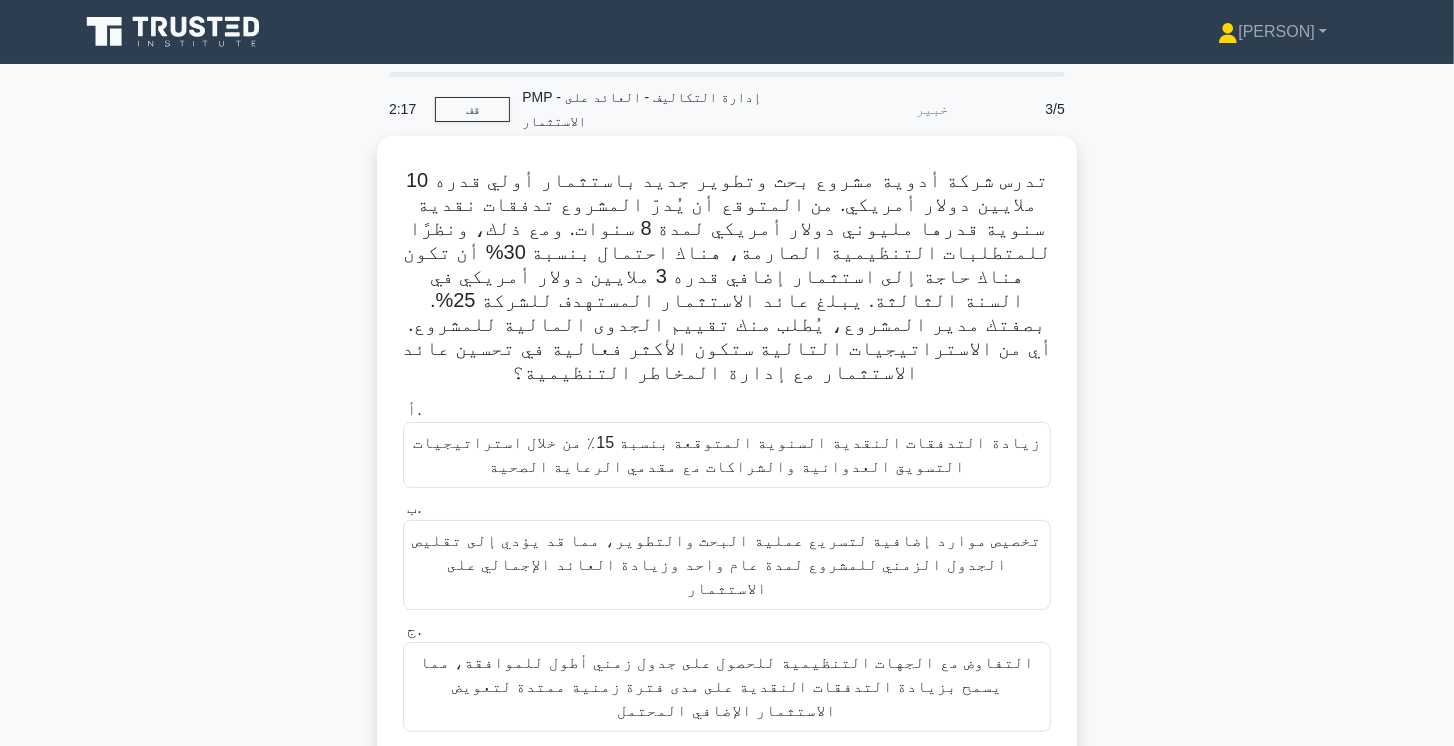 click on "زيادة التدفقات النقدية السنوية المتوقعة بنسبة 15٪ من خلال استراتيجيات التسويق العدوانية والشراكات مع مقدمي الرعاية الصحية" at bounding box center [727, 455] 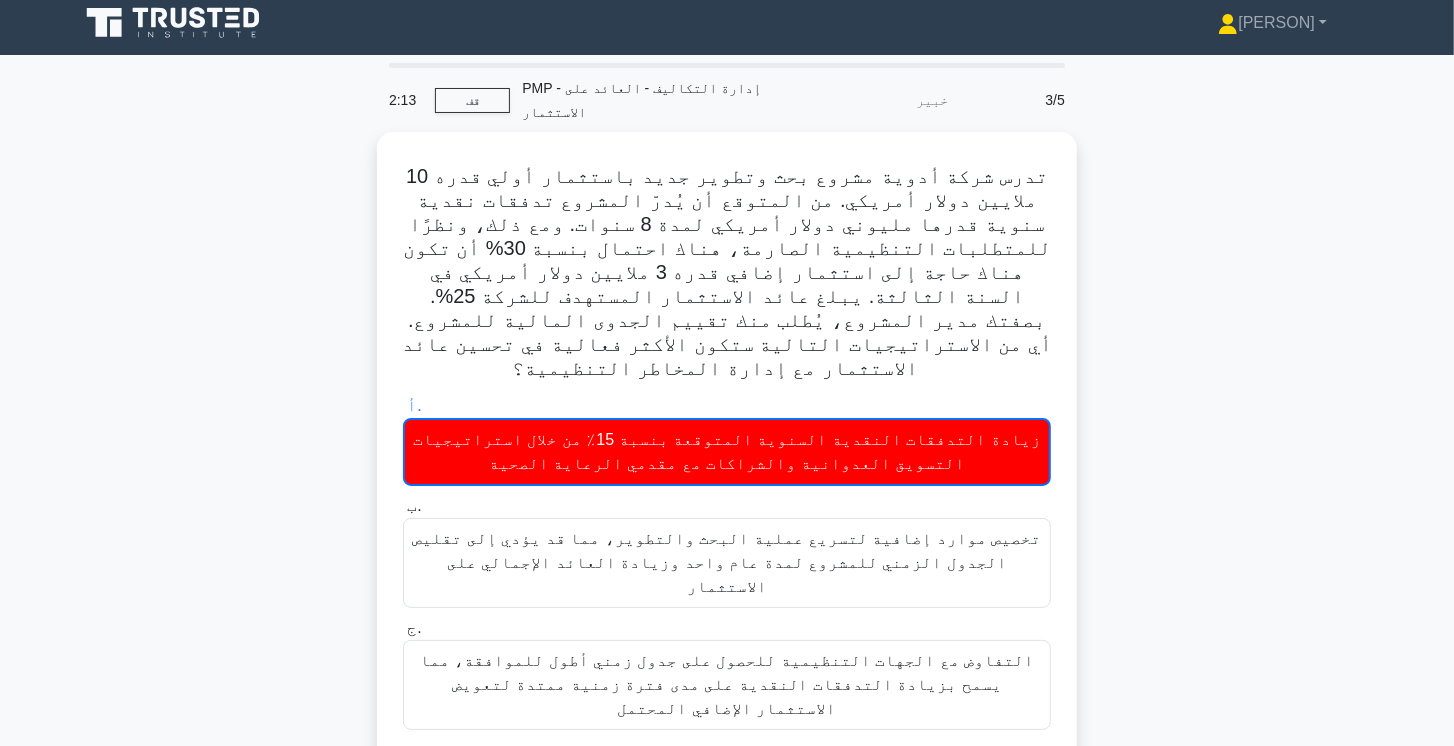 scroll, scrollTop: 0, scrollLeft: 0, axis: both 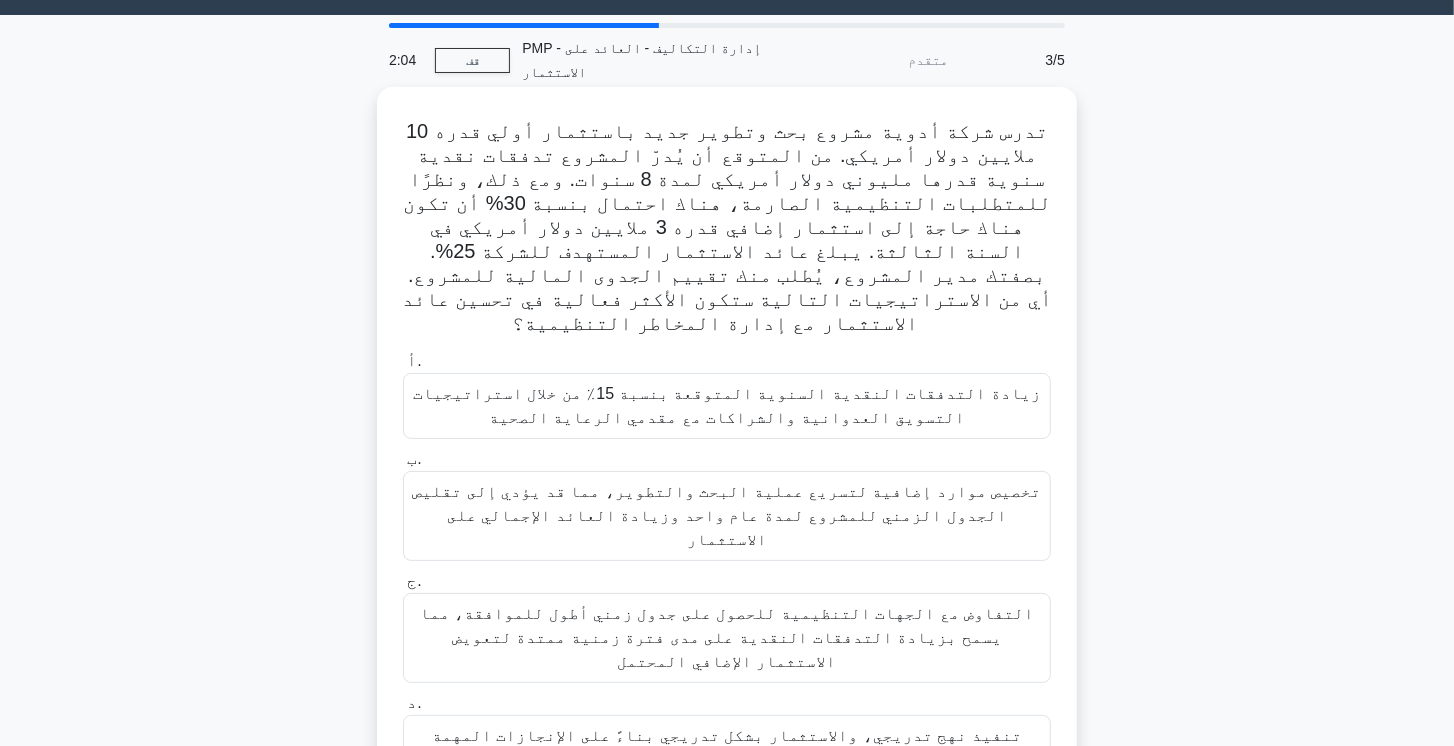 click on "تنفيذ نهج تدريجي، والاستثمار بشكل تدريجي بناءً على الإنجازات المهمة لتقليل التكاليف الأولية وتحسين عائد الاستثمار" at bounding box center [727, 747] 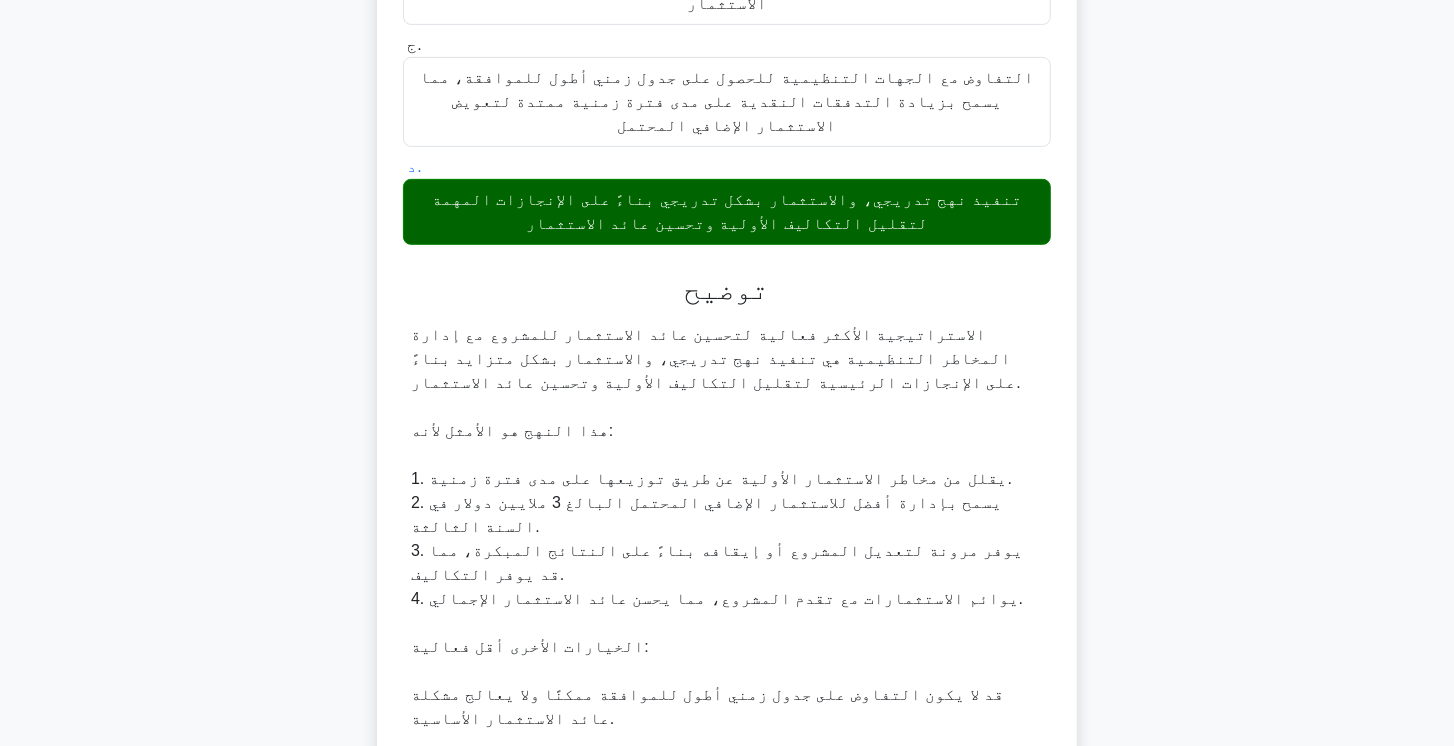 scroll, scrollTop: 822, scrollLeft: 0, axis: vertical 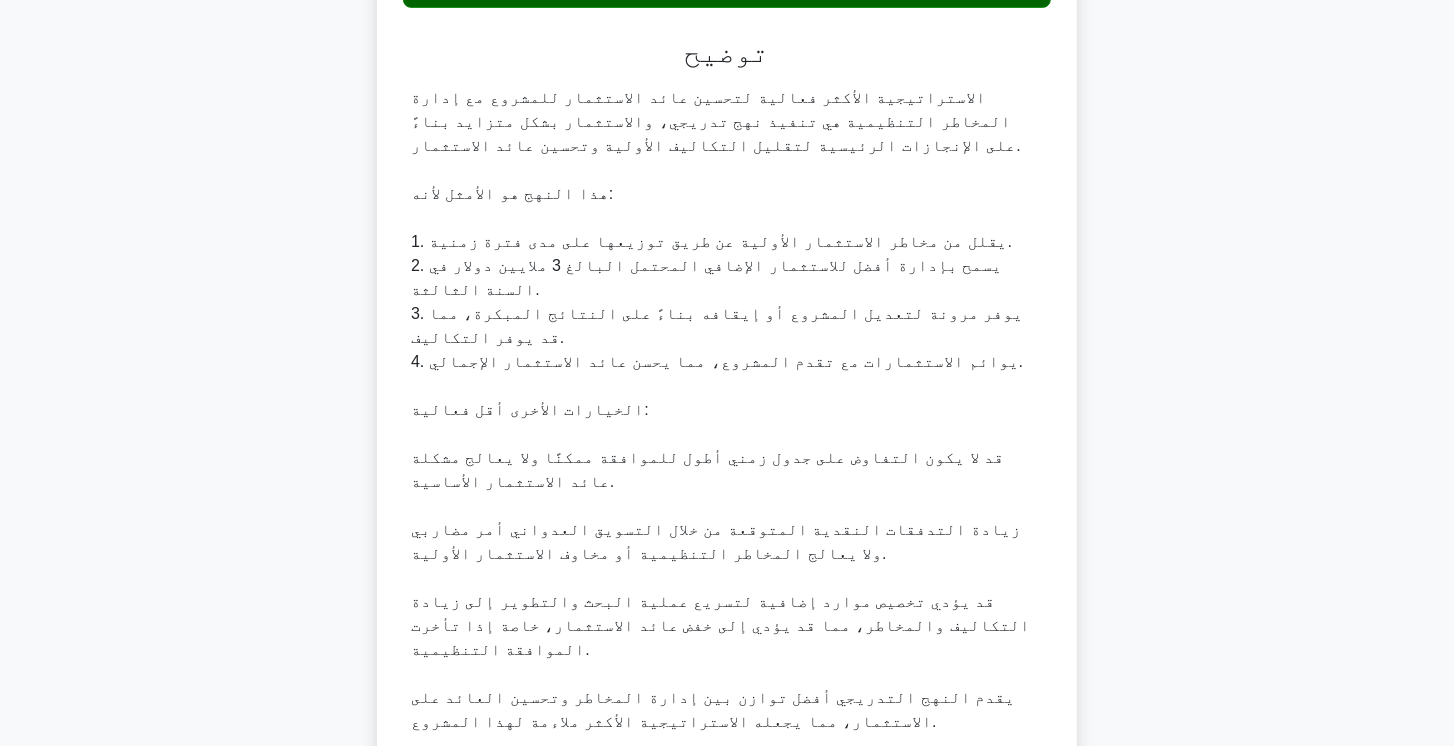 click on "التالي" at bounding box center [718, 808] 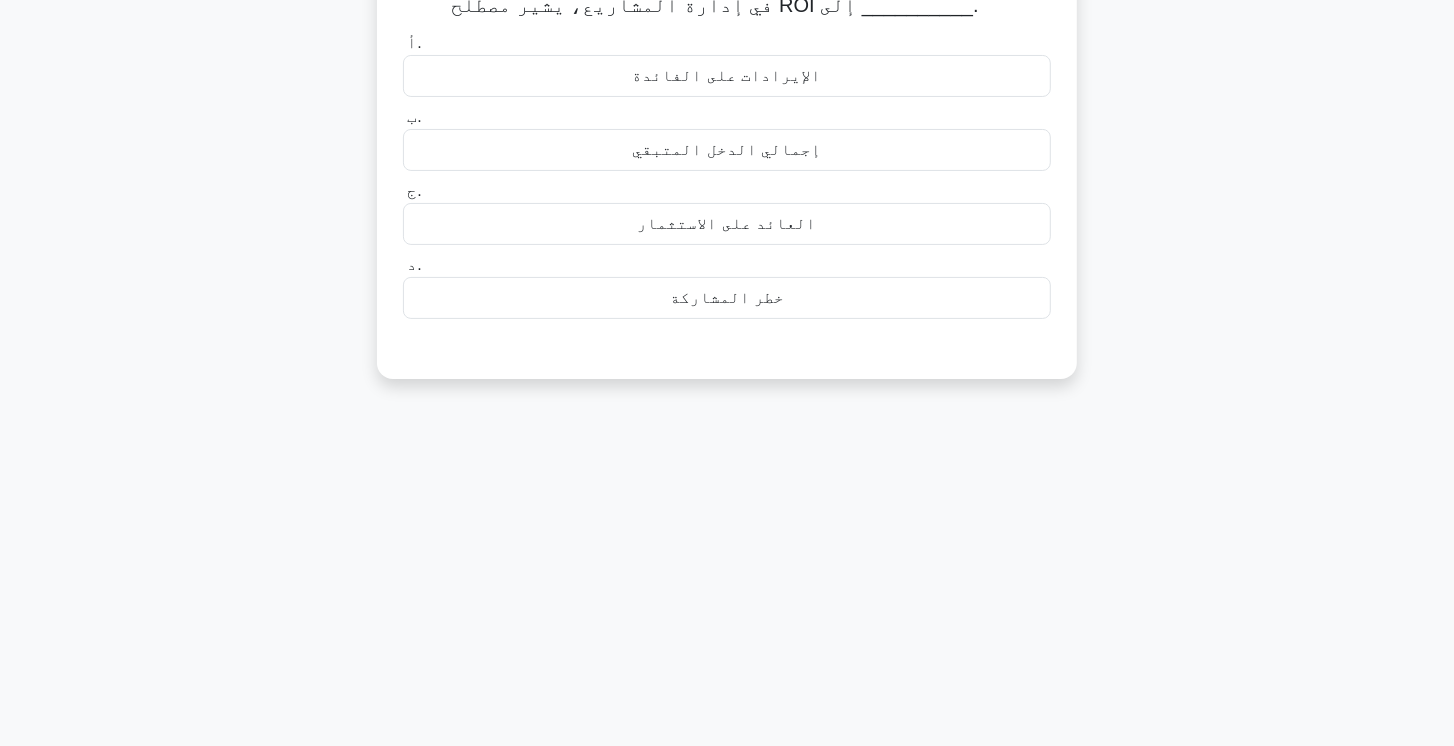 scroll, scrollTop: 0, scrollLeft: 0, axis: both 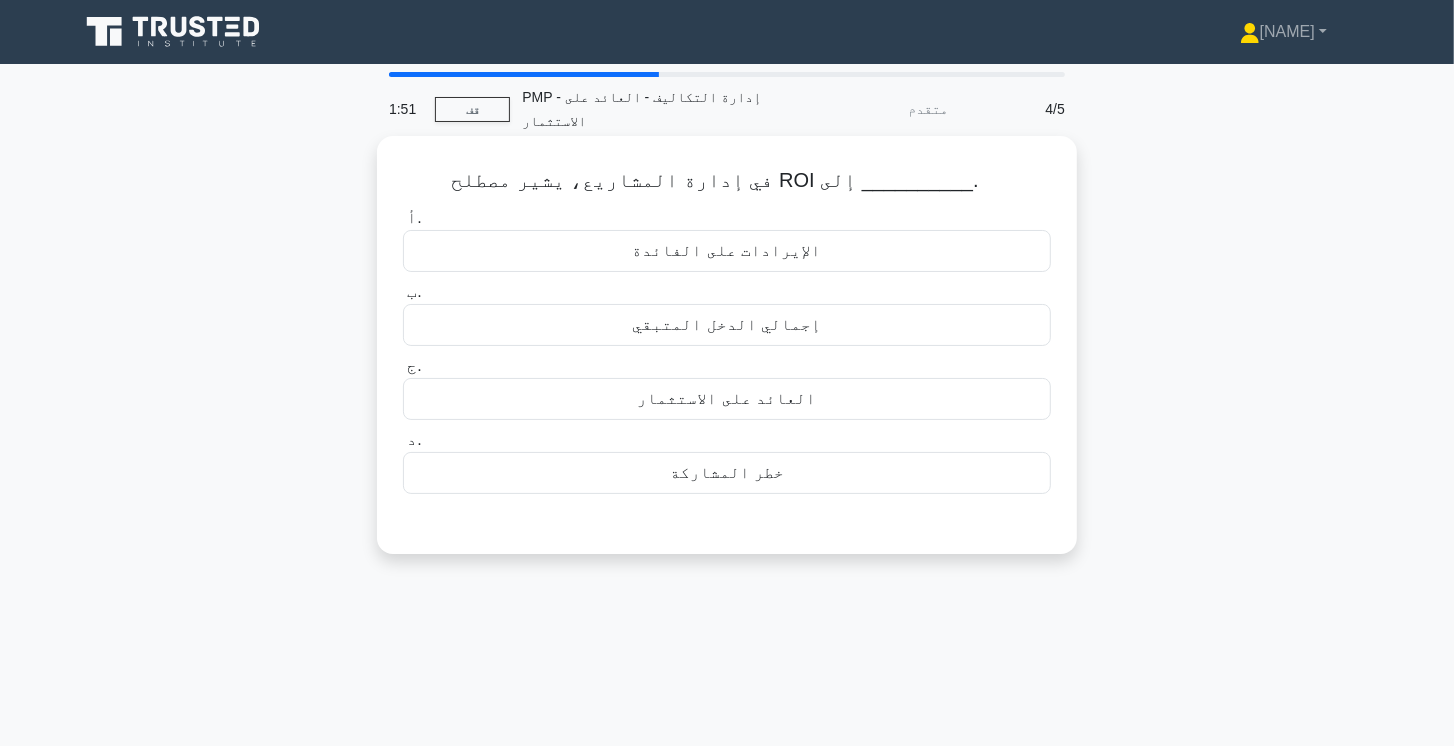 click on "العائد على الاستثمار" at bounding box center (727, 399) 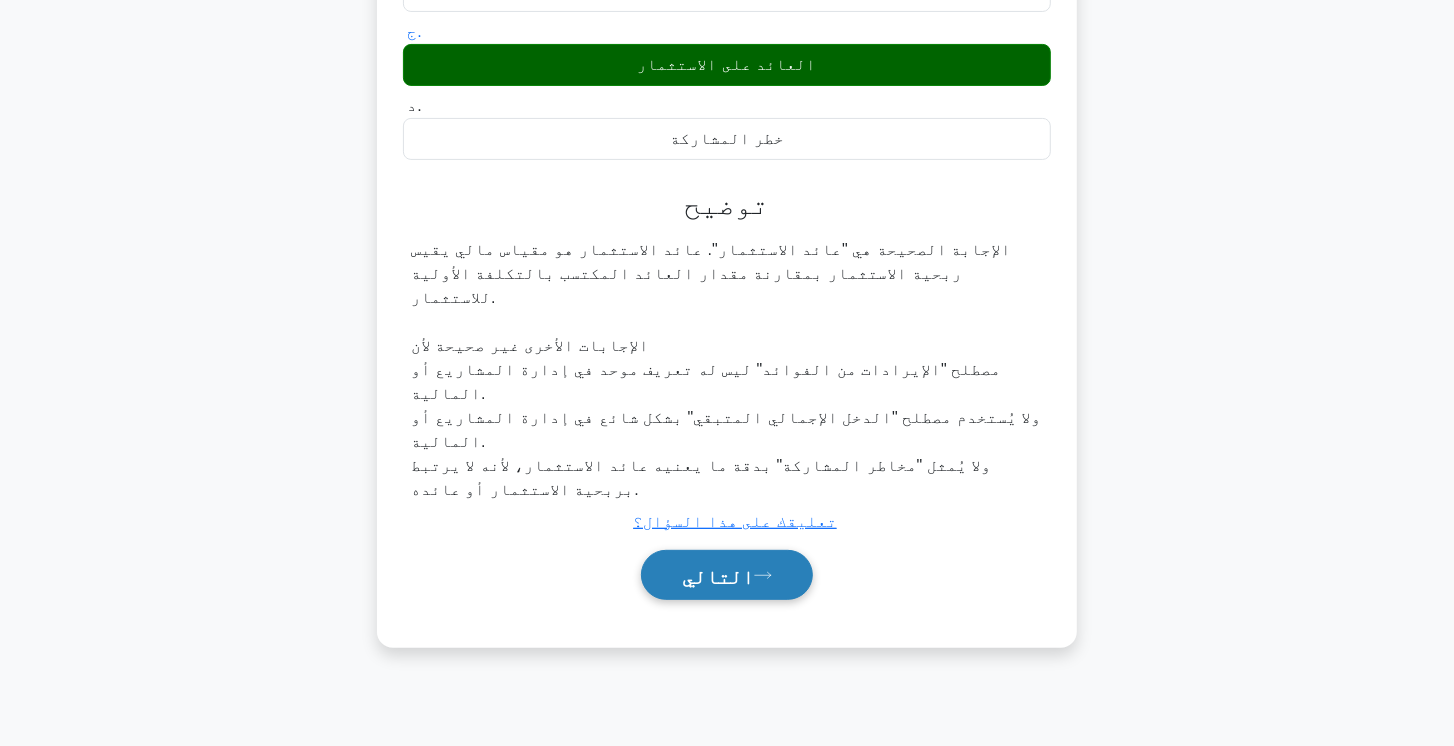scroll, scrollTop: 334, scrollLeft: 0, axis: vertical 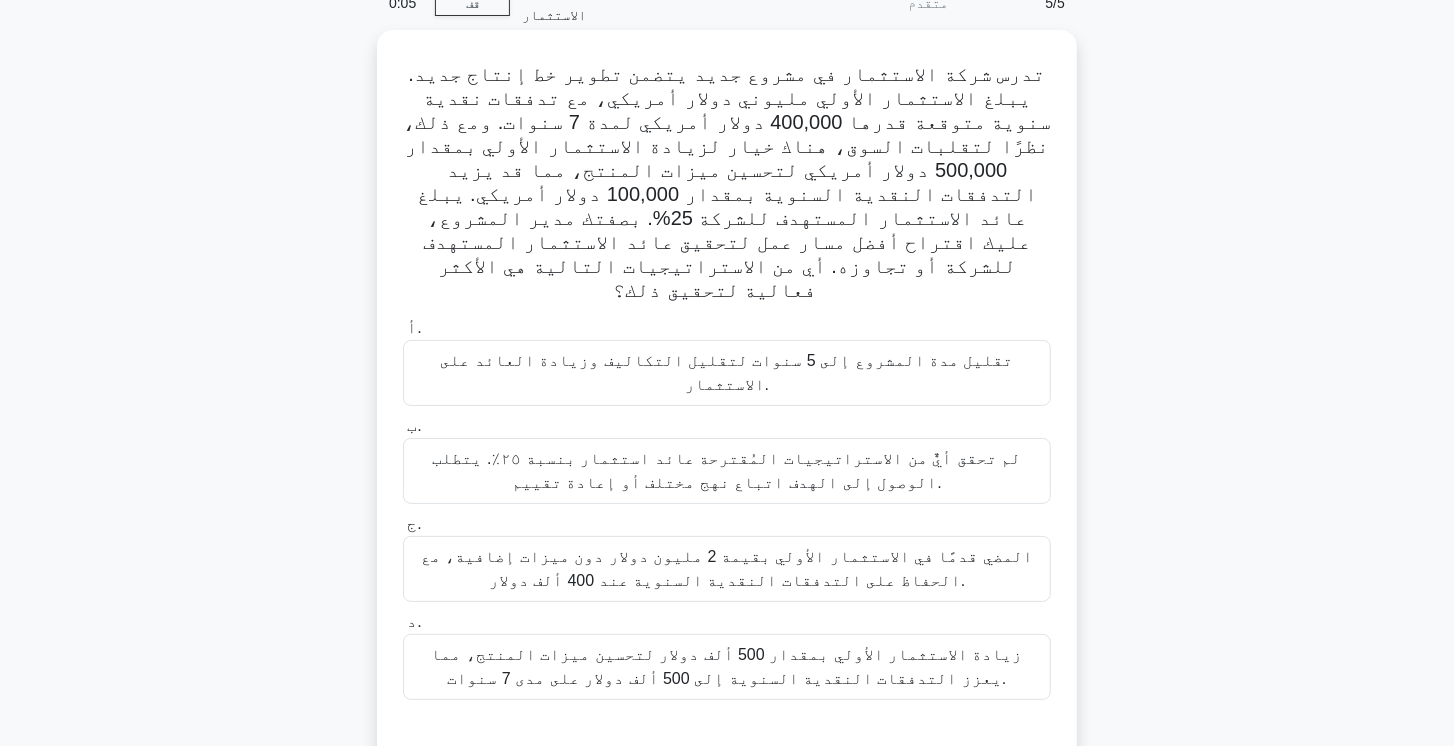 click on "زيادة الاستثمار الأولي بمقدار 500 ألف دولار لتحسين ميزات المنتج، مما يعزز التدفقات النقدية السنوية إلى 500 ألف دولار على مدى 7 سنوات." at bounding box center (726, 666) 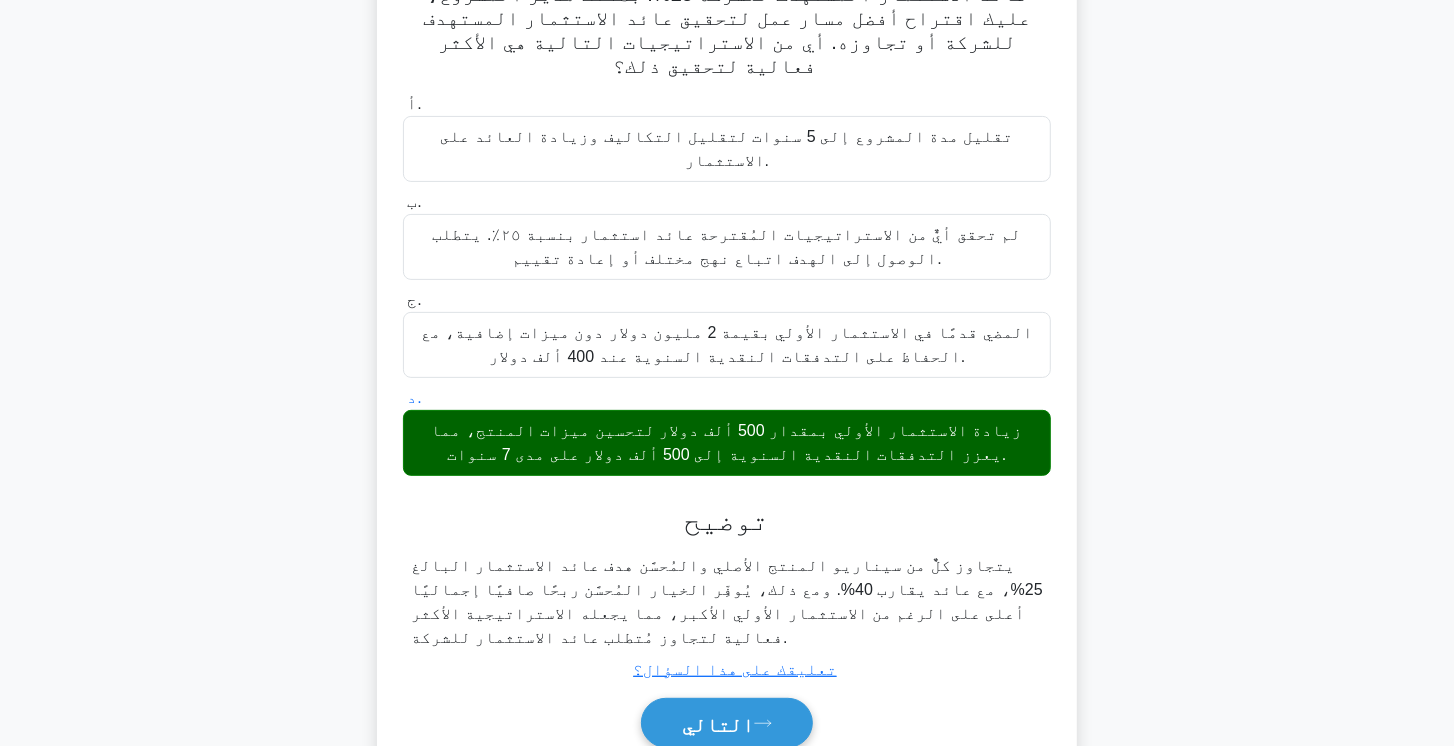 scroll, scrollTop: 334, scrollLeft: 0, axis: vertical 